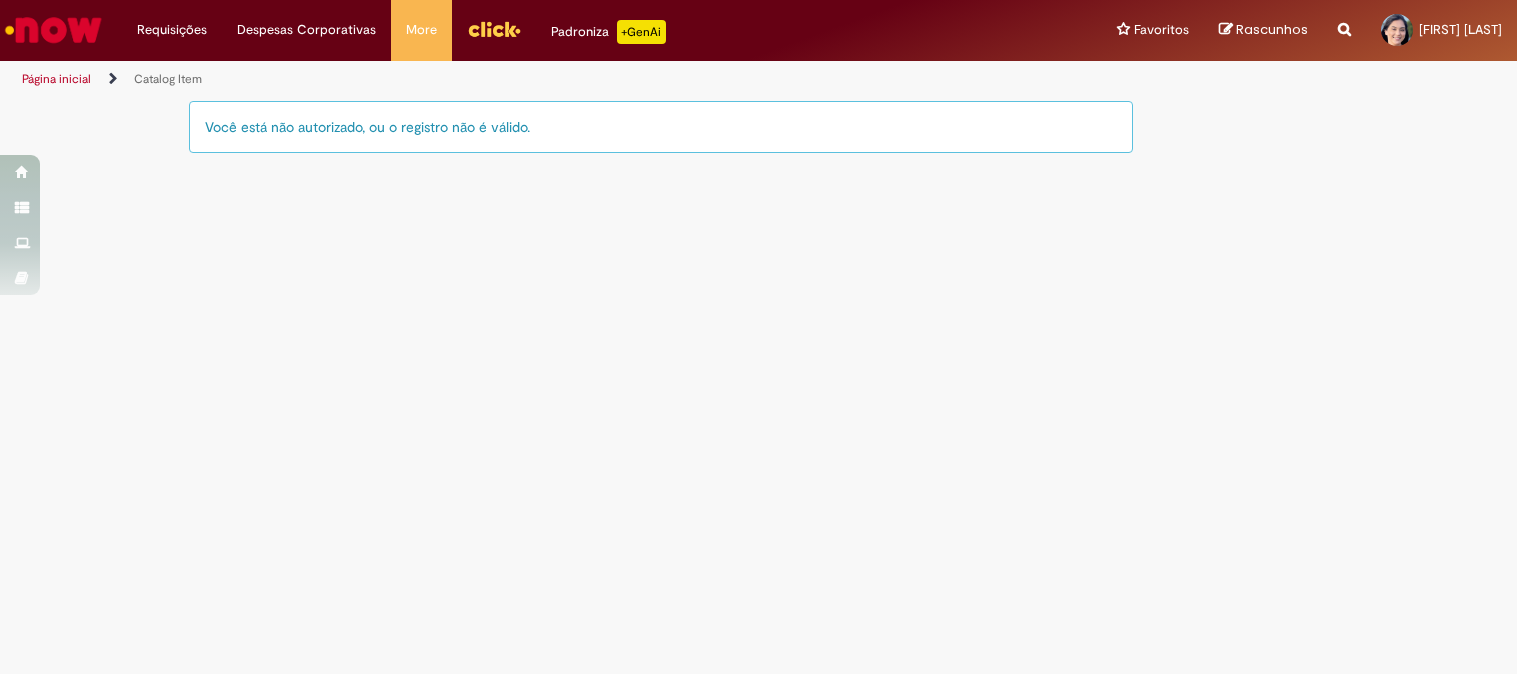 scroll, scrollTop: 0, scrollLeft: 0, axis: both 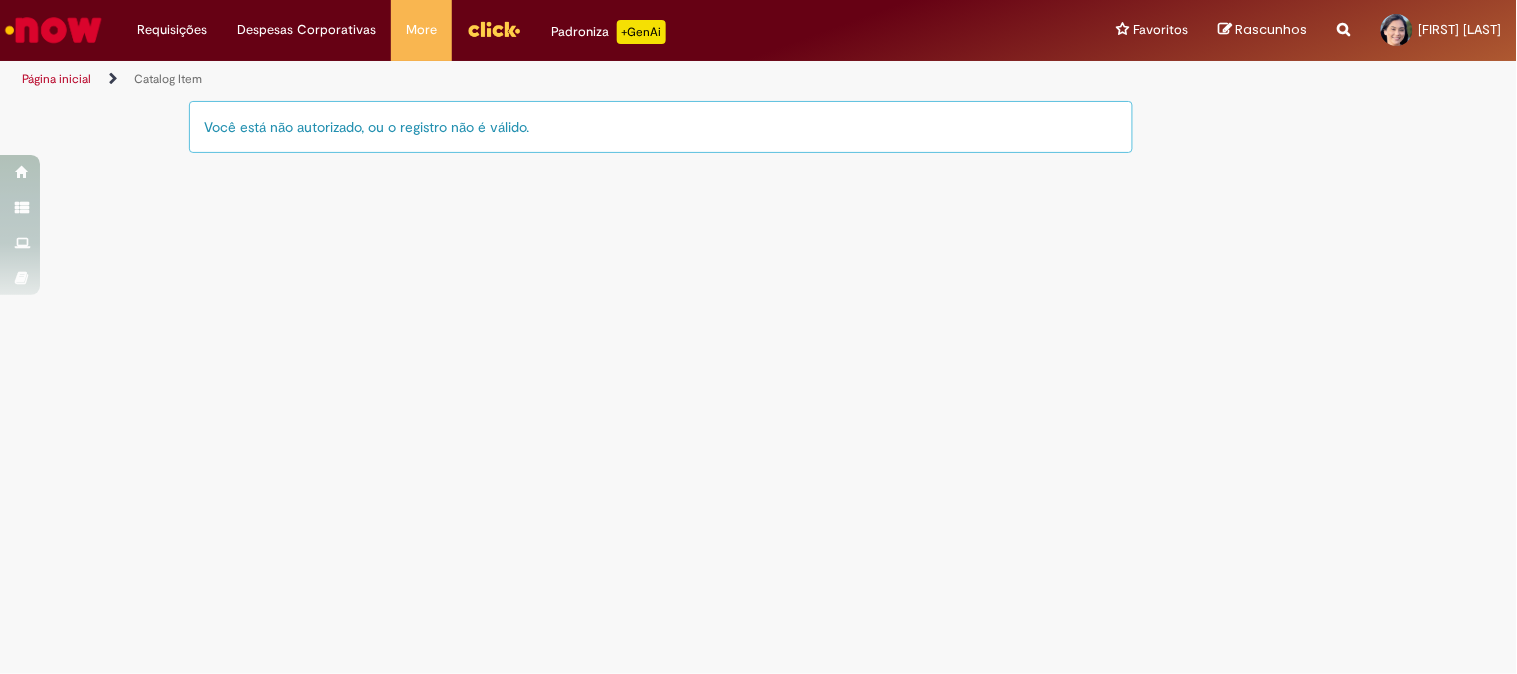 click on "Você está não autorizado, ou o registro não é válido." at bounding box center (661, 127) 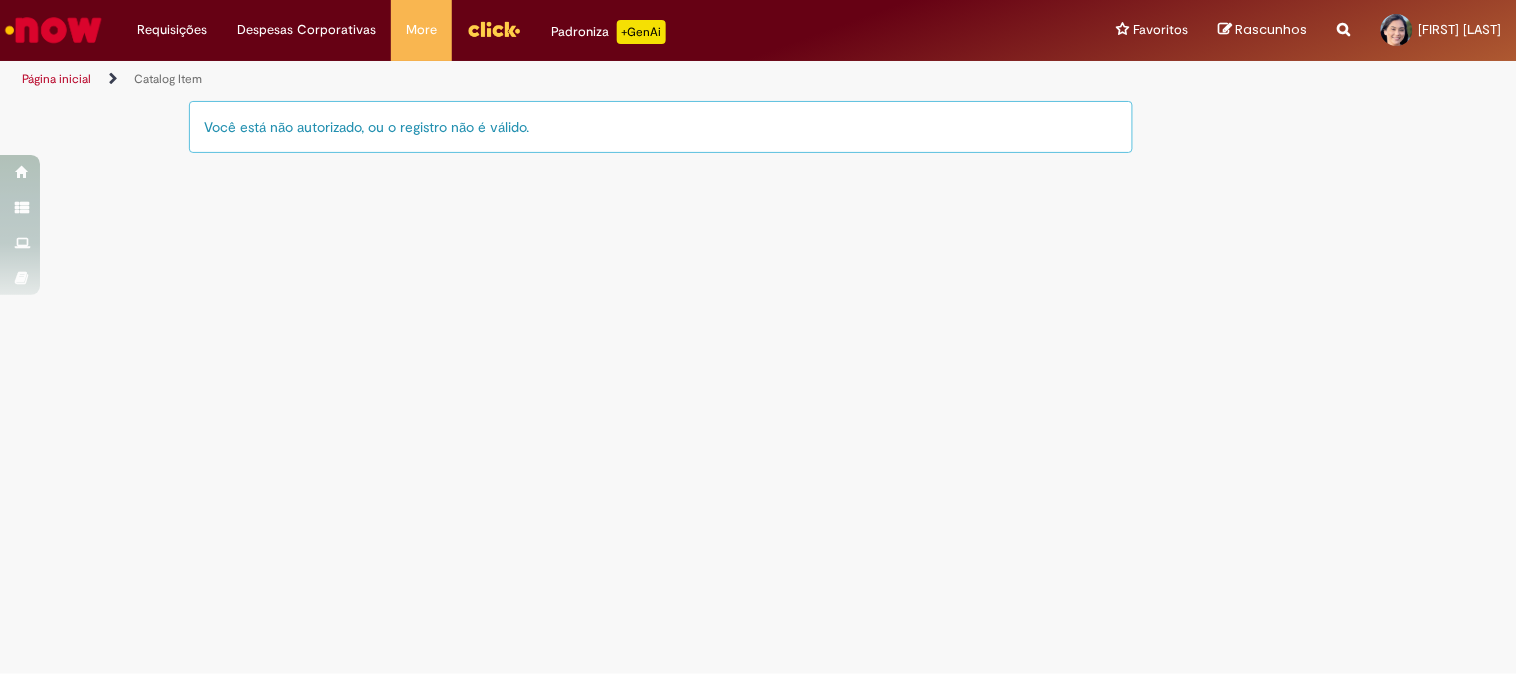 click on "Página inicial" at bounding box center (56, 79) 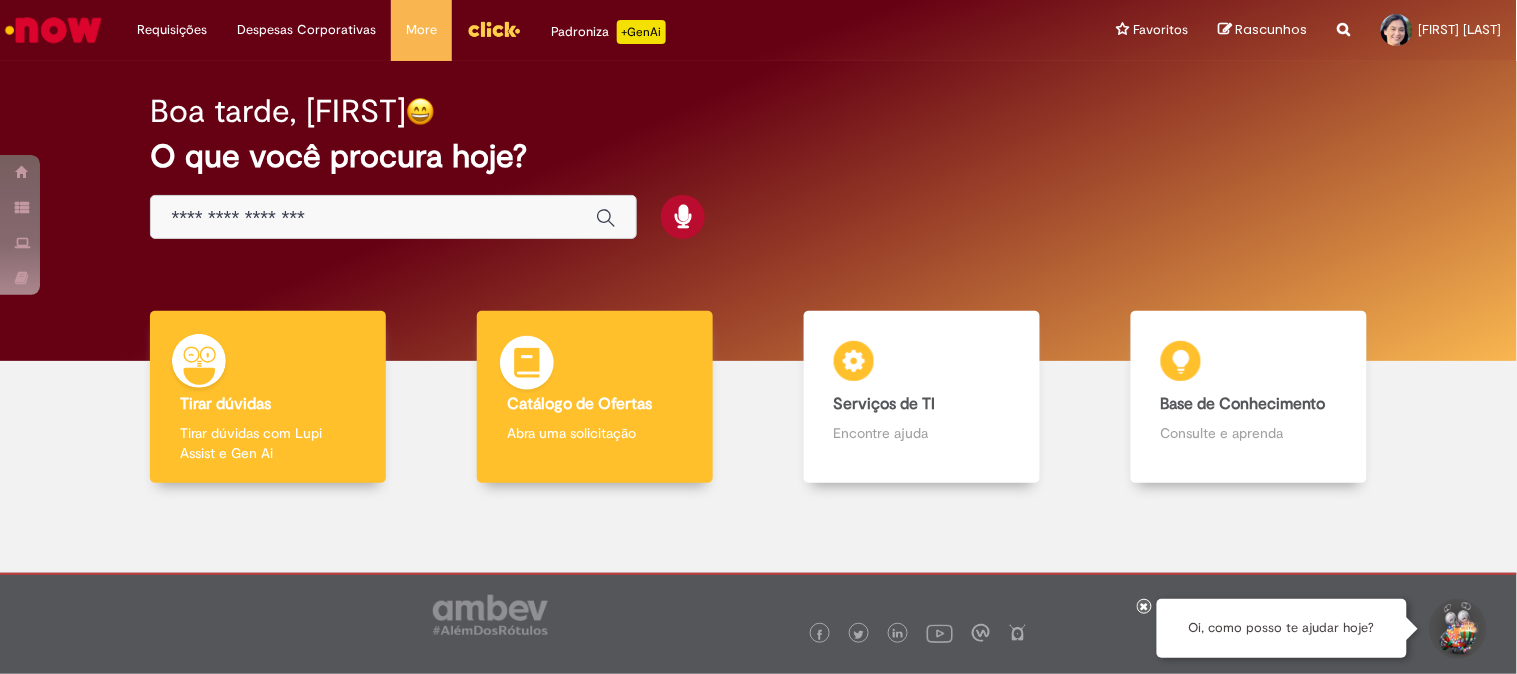 click on "Catálogo de Ofertas
Catálogo de Ofertas
Abra uma solicitação" at bounding box center [595, 397] 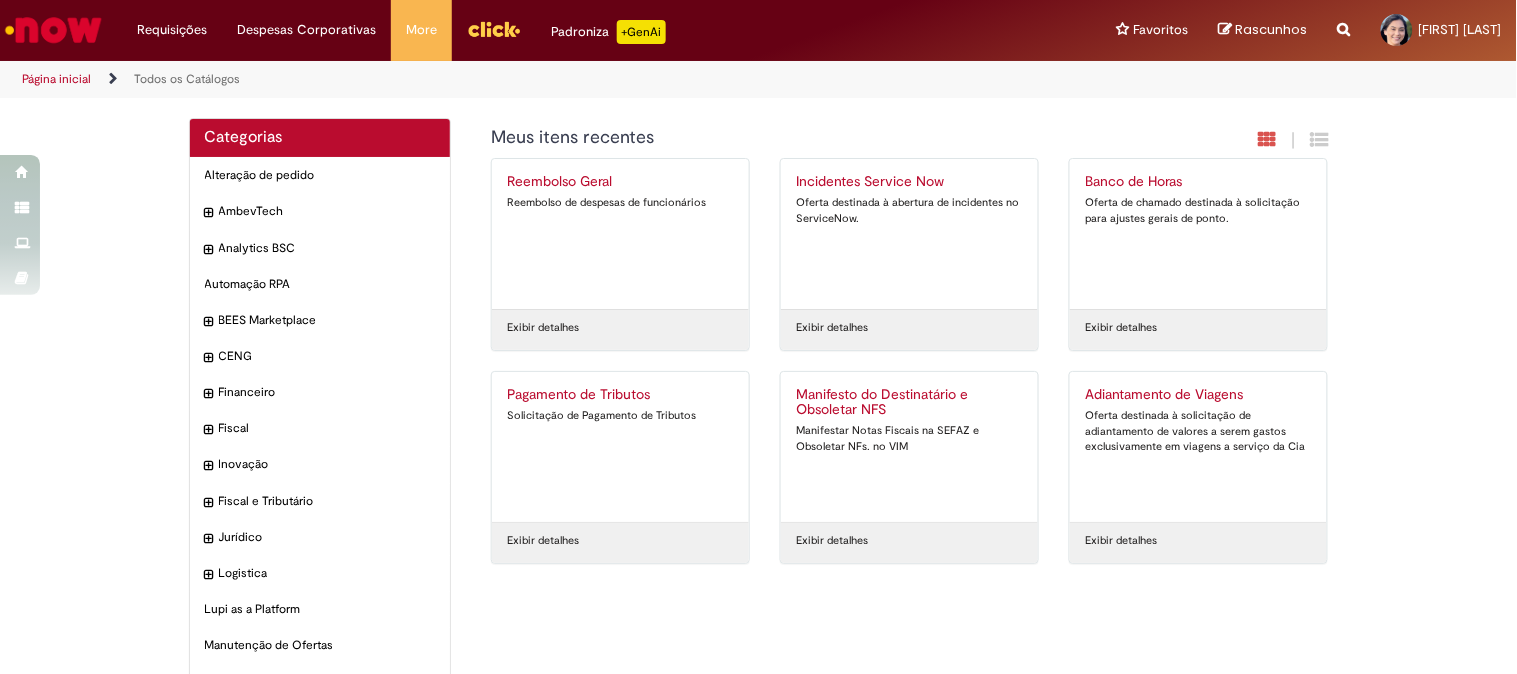click on "Oferta de chamado destinada à solicitação para ajustes gerais de ponto." at bounding box center (1198, 210) 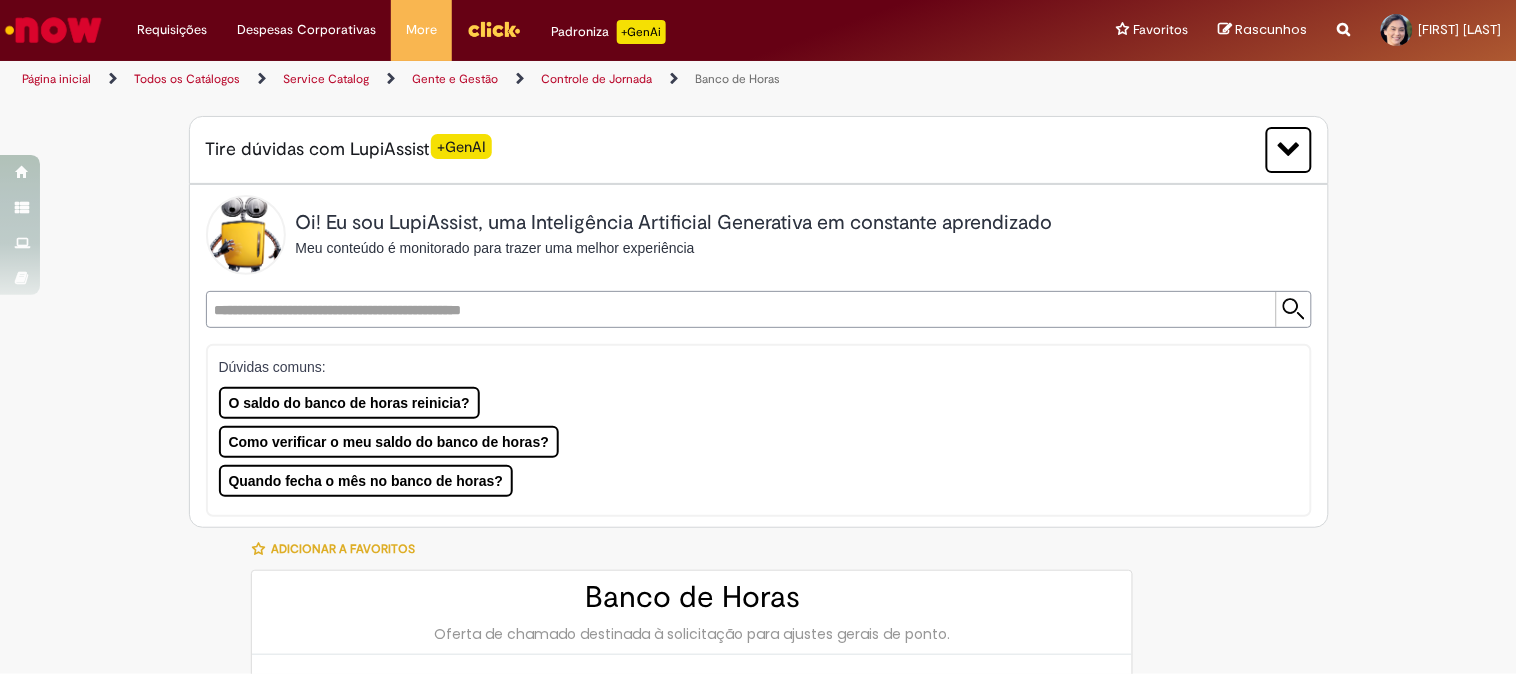 type on "********" 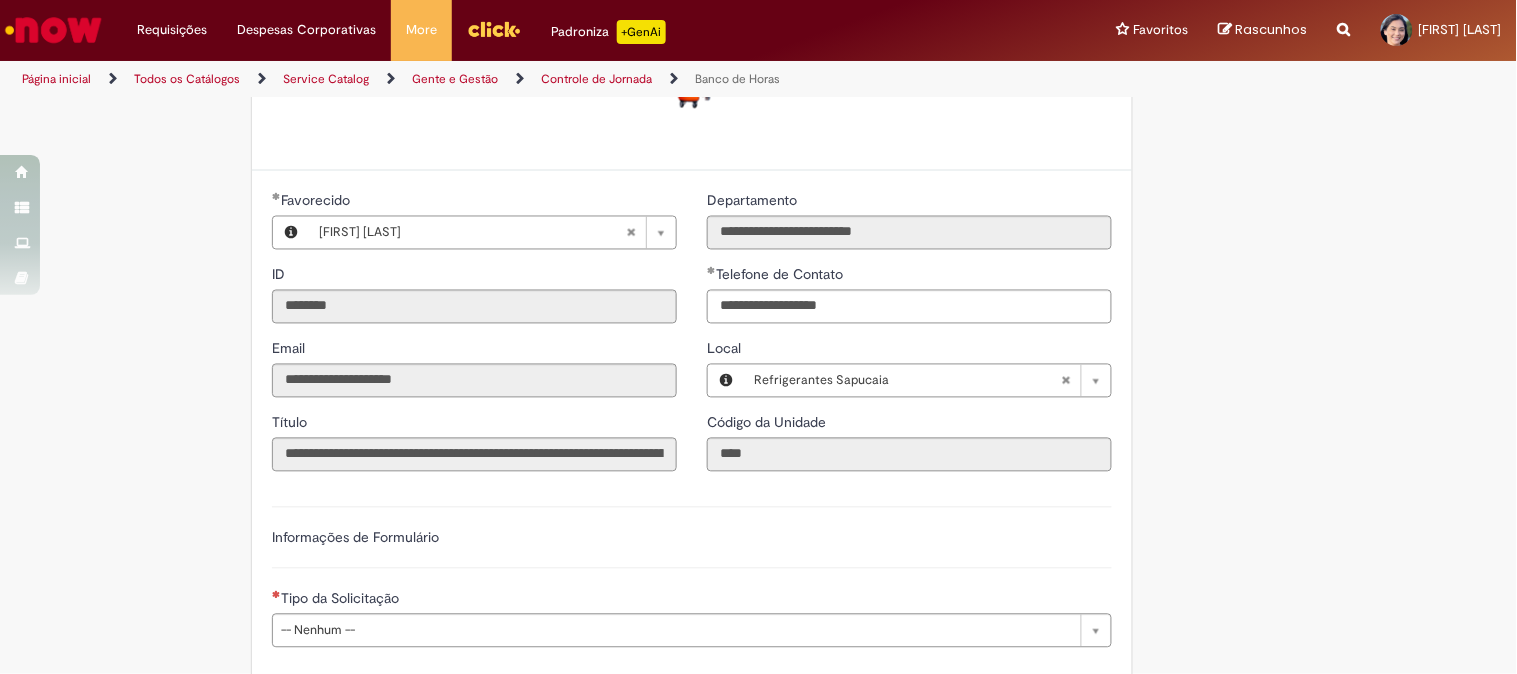 scroll, scrollTop: 1111, scrollLeft: 0, axis: vertical 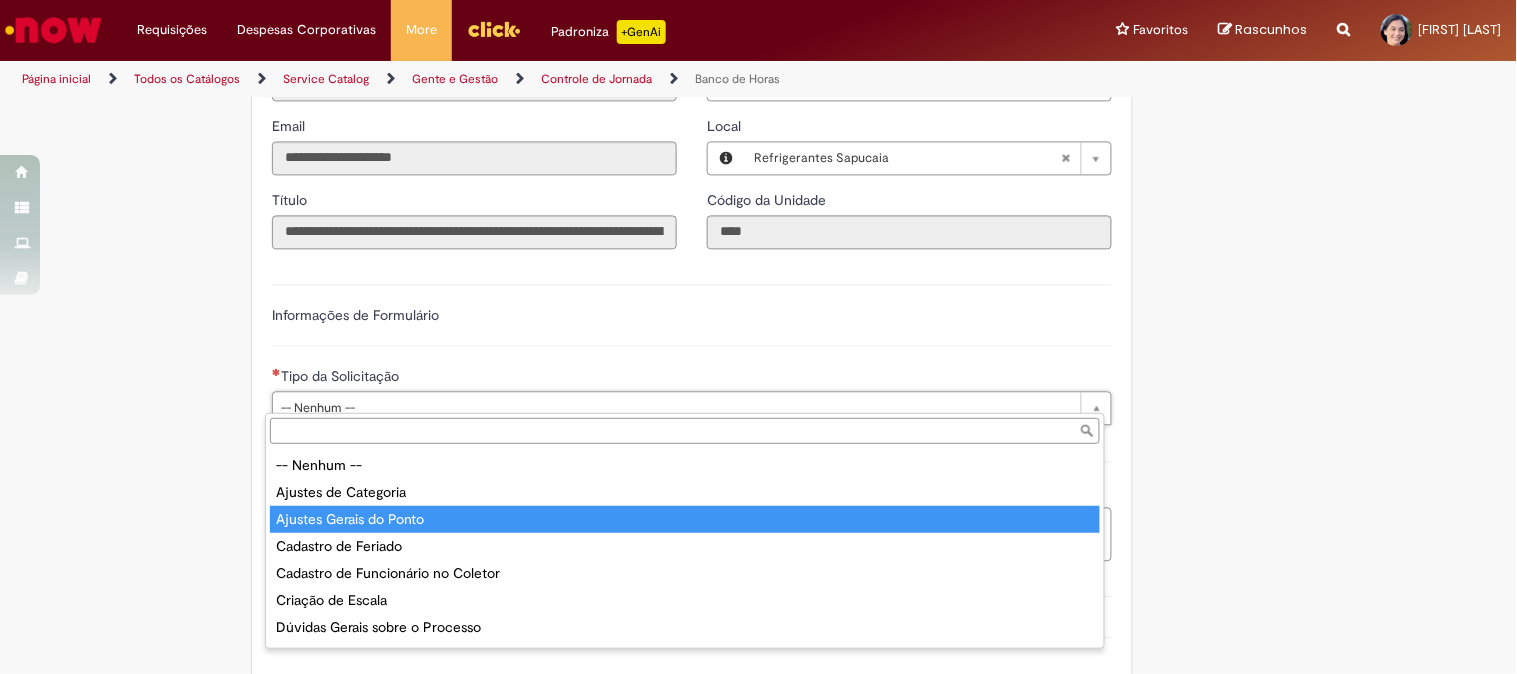 type on "**********" 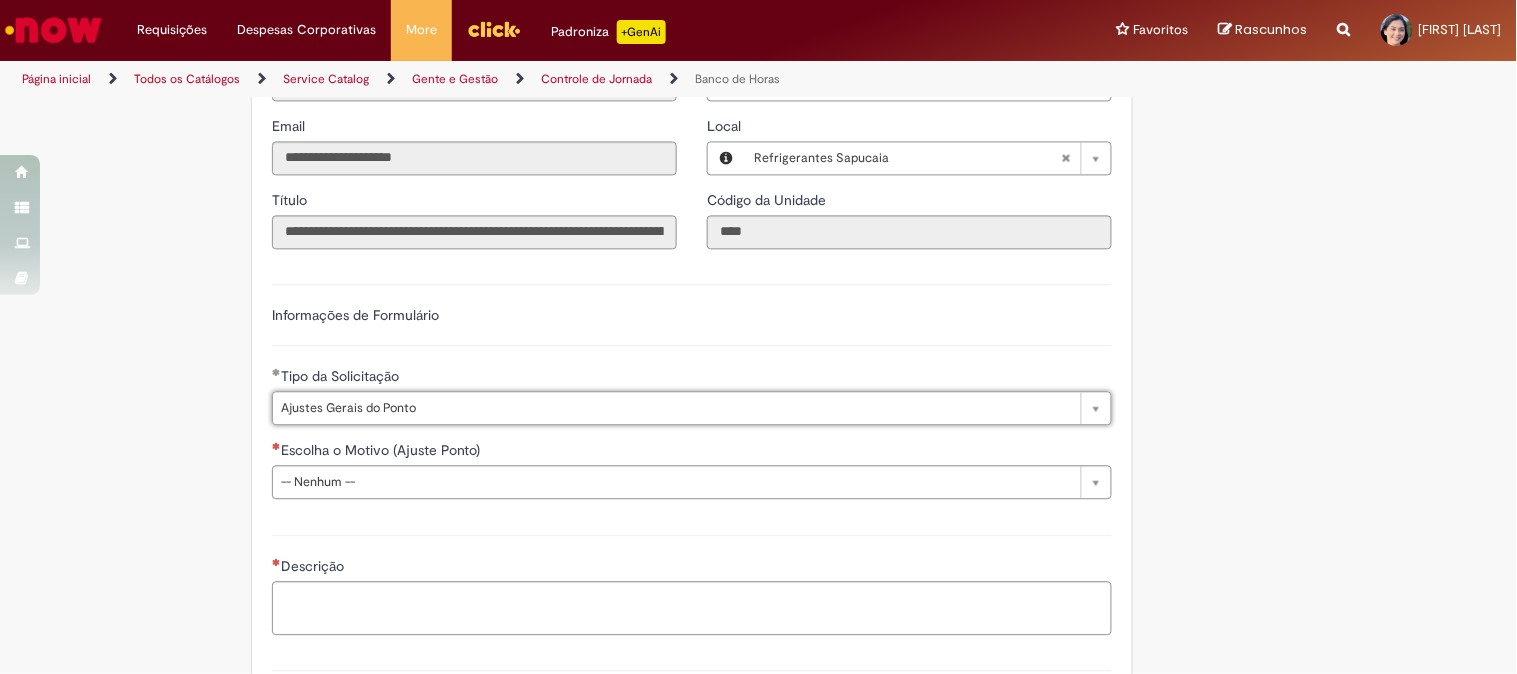 scroll, scrollTop: 1222, scrollLeft: 0, axis: vertical 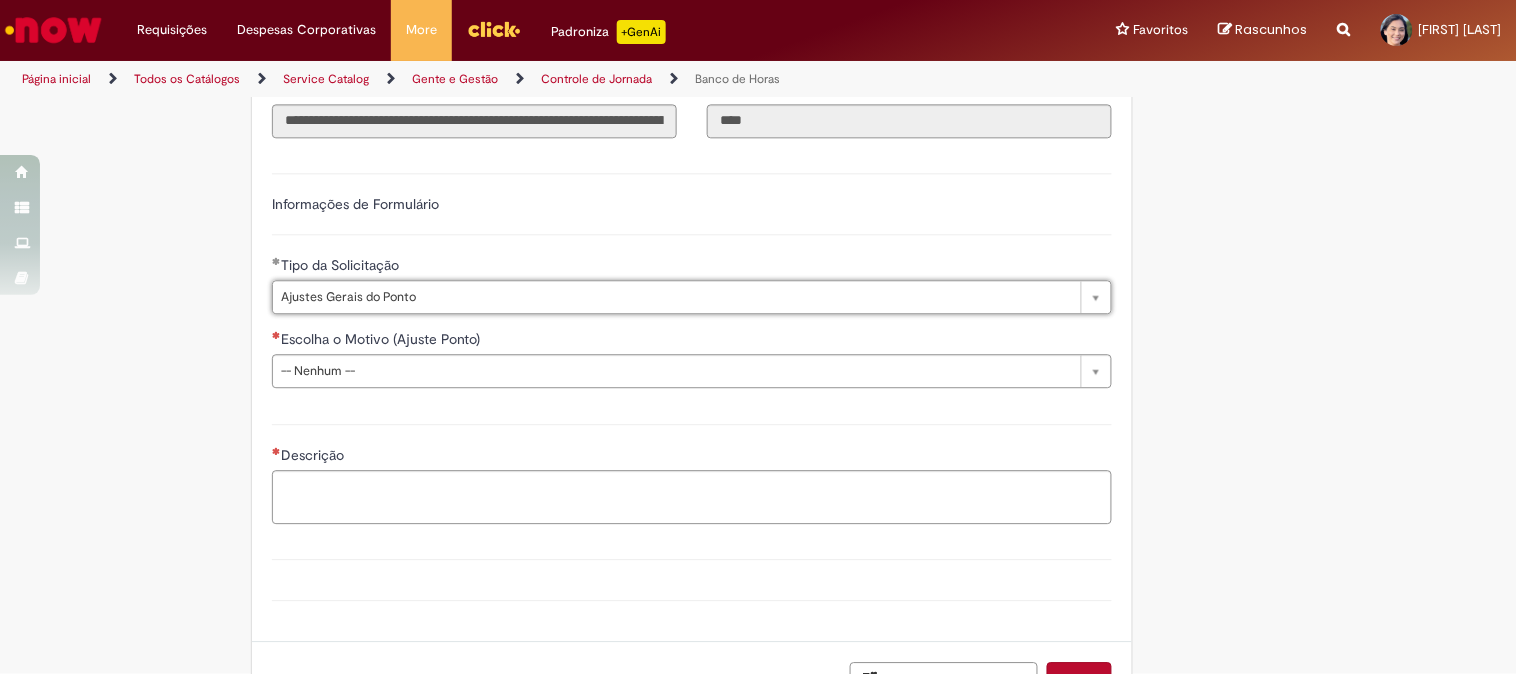 click on "Escolha o Motivo (Ajuste Ponto)" at bounding box center [382, 339] 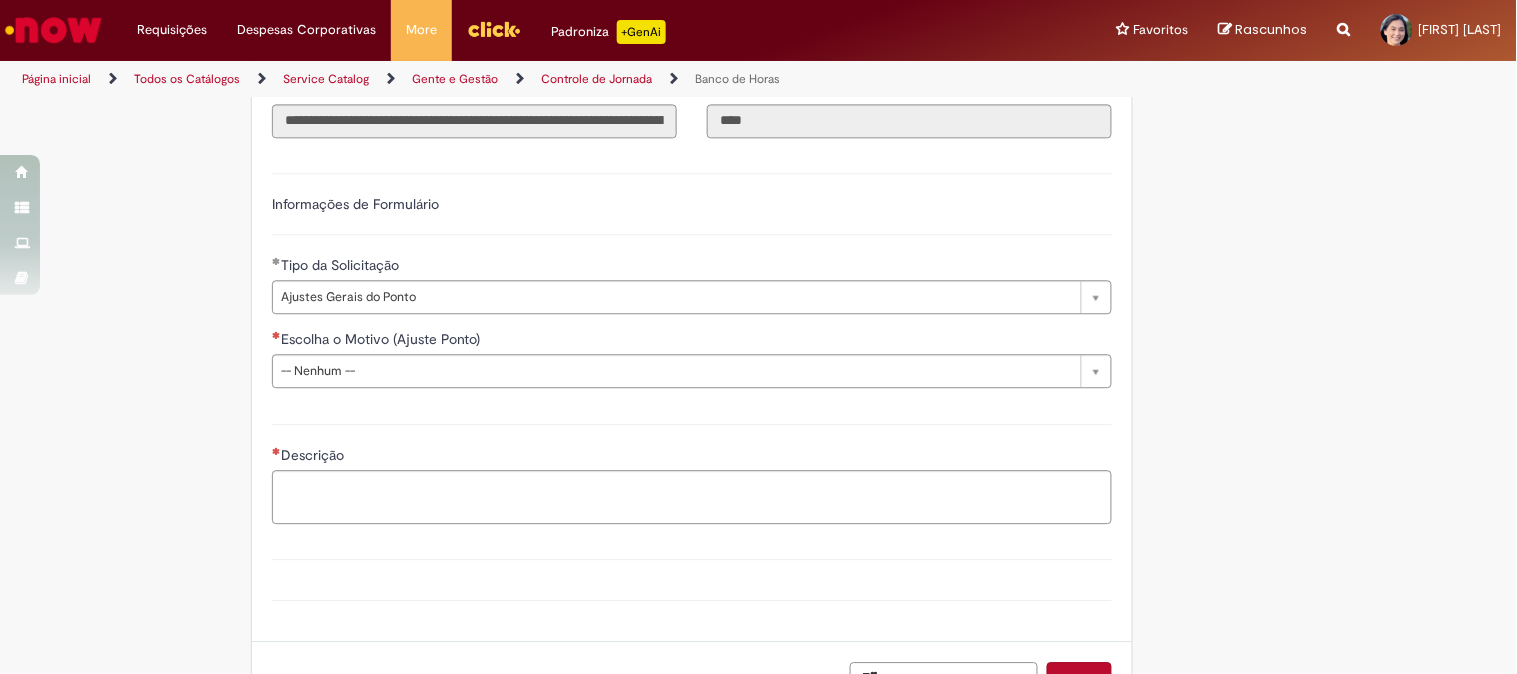 click on "**********" at bounding box center [692, 278] 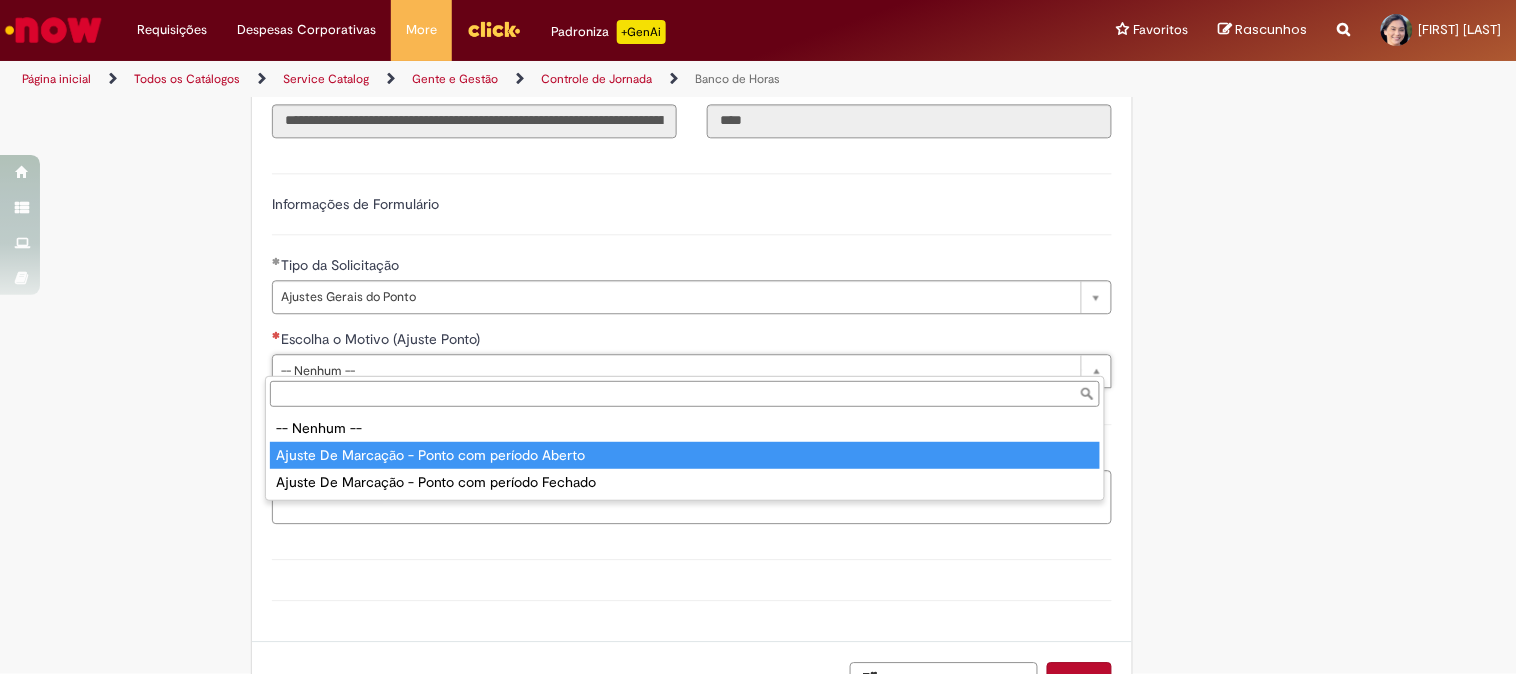 type on "**********" 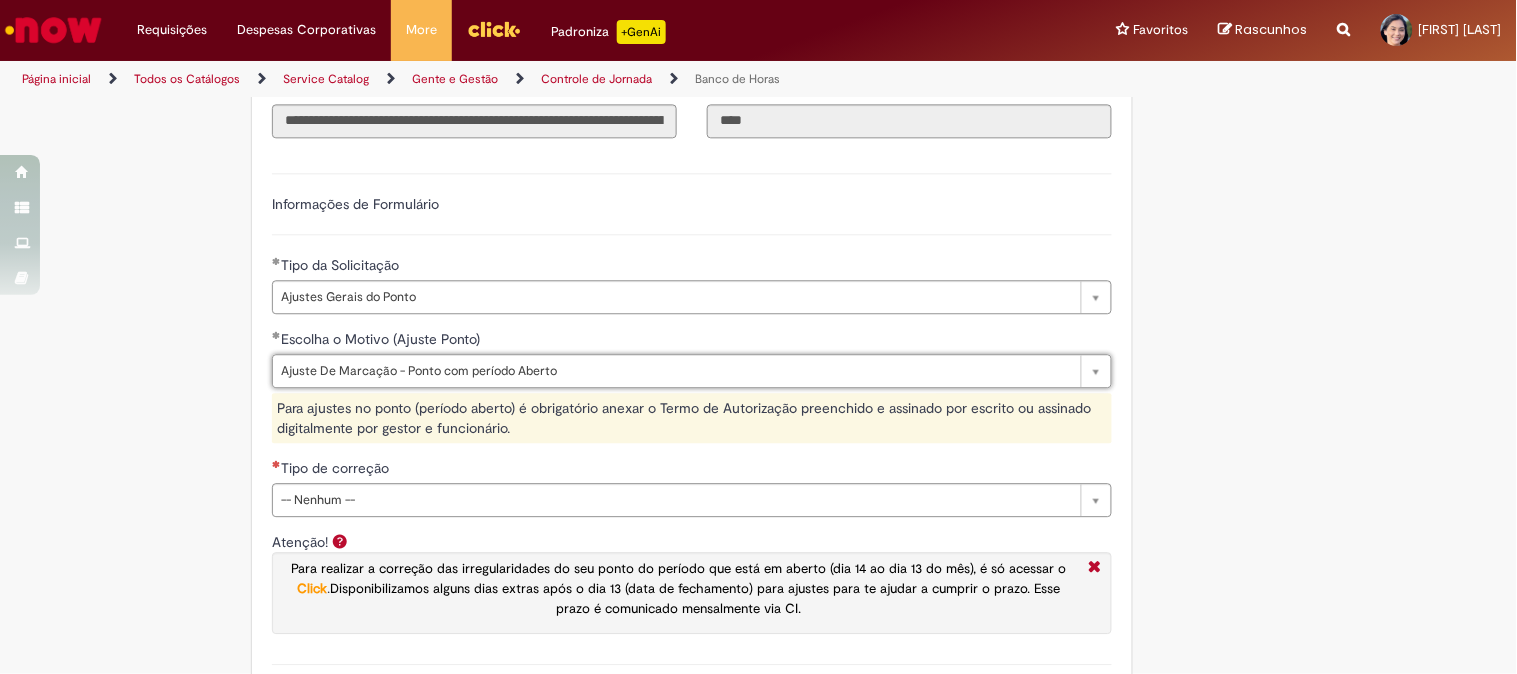 scroll, scrollTop: 1333, scrollLeft: 0, axis: vertical 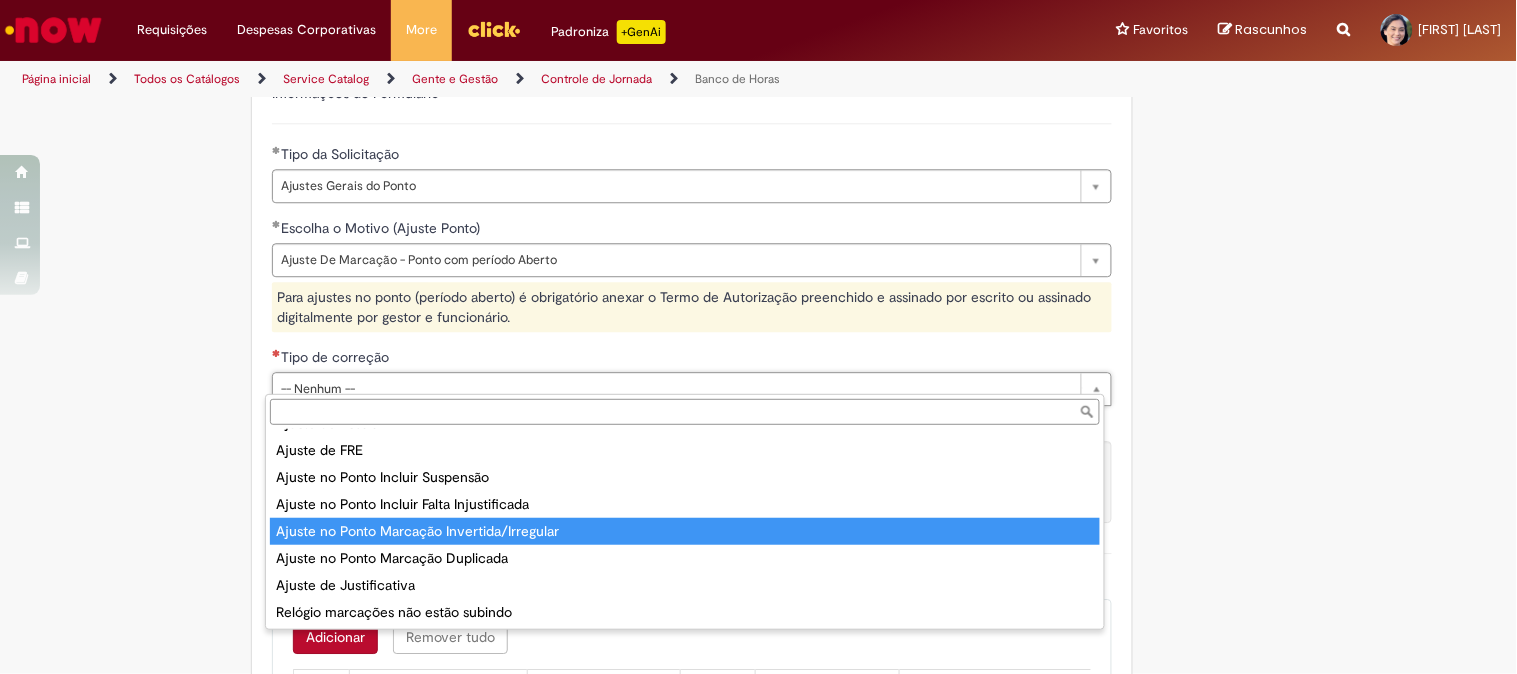 type on "**********" 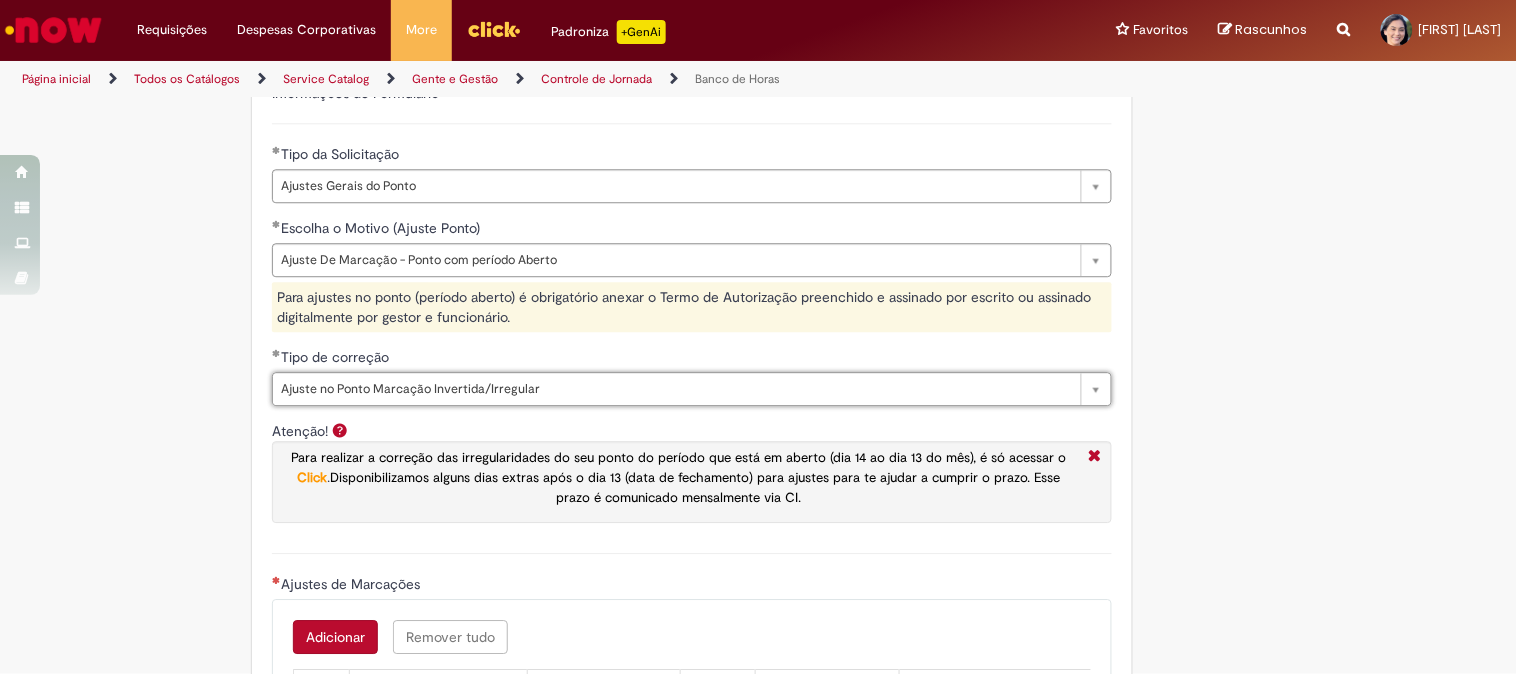 scroll, scrollTop: 1444, scrollLeft: 0, axis: vertical 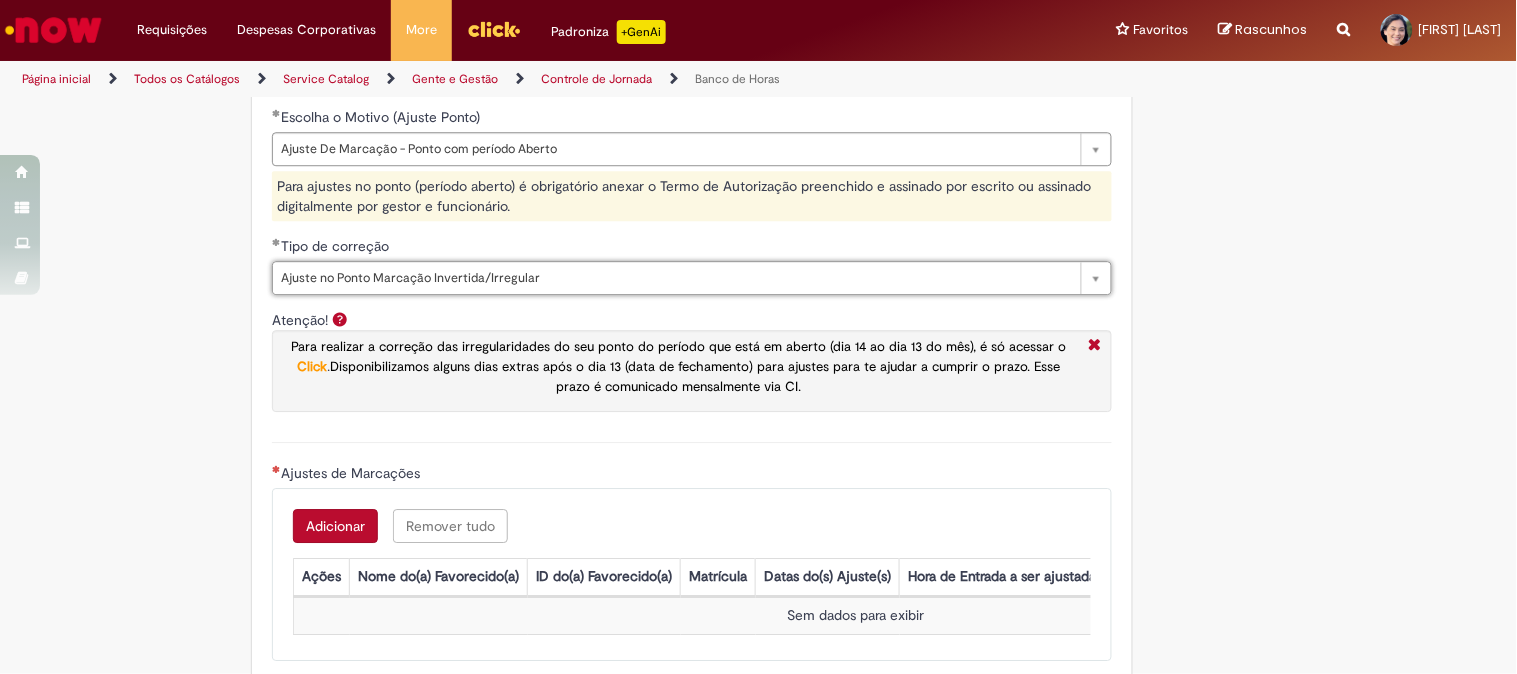 click on "Disponibilizamos alguns dias extras após o dia 13 (data de fechamento) para ajustes para te ajudar a cumprir o prazo. Esse prazo é comunicado mensalmente via CI." at bounding box center [695, 376] 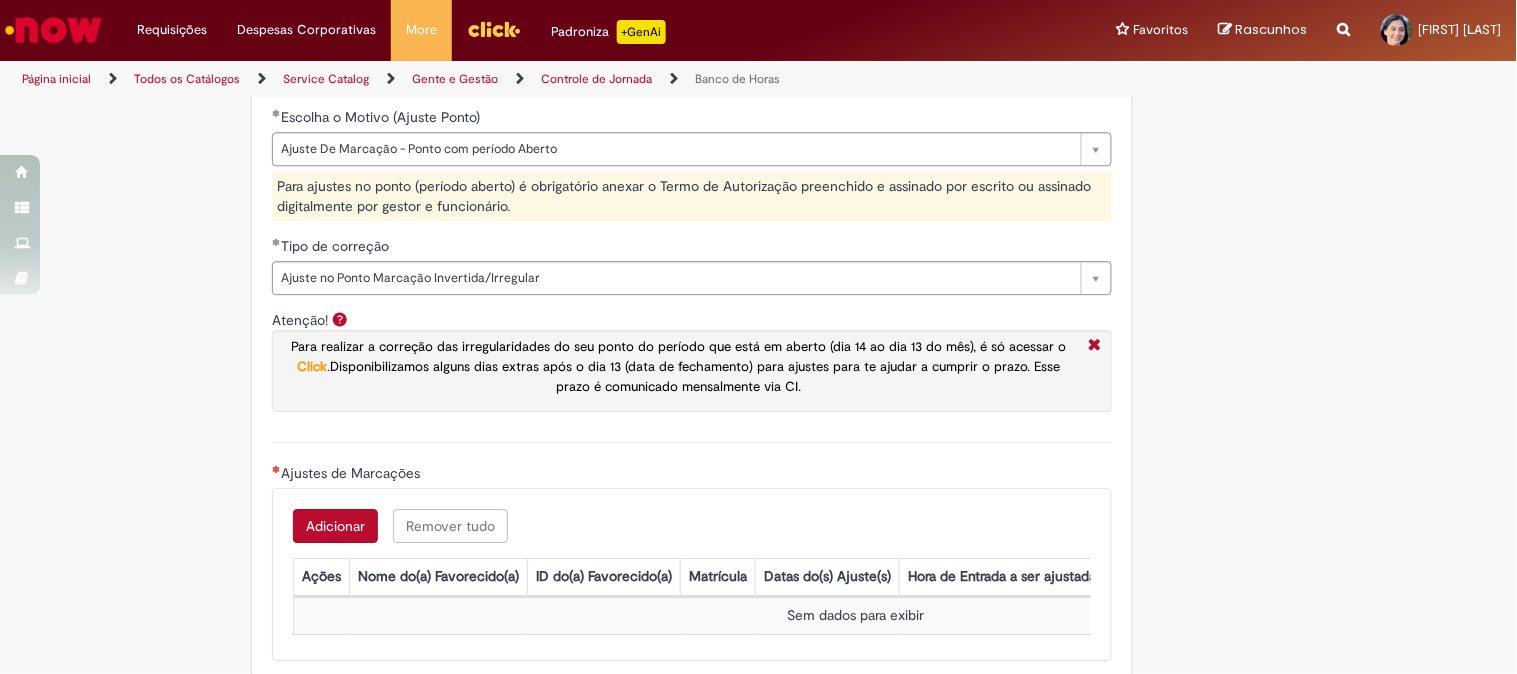 click on "Para realizar a correção das irregularidades do seu ponto do período que está em aberto (dia 14 ao dia 13 do mês), é só acessar o" at bounding box center (678, 346) 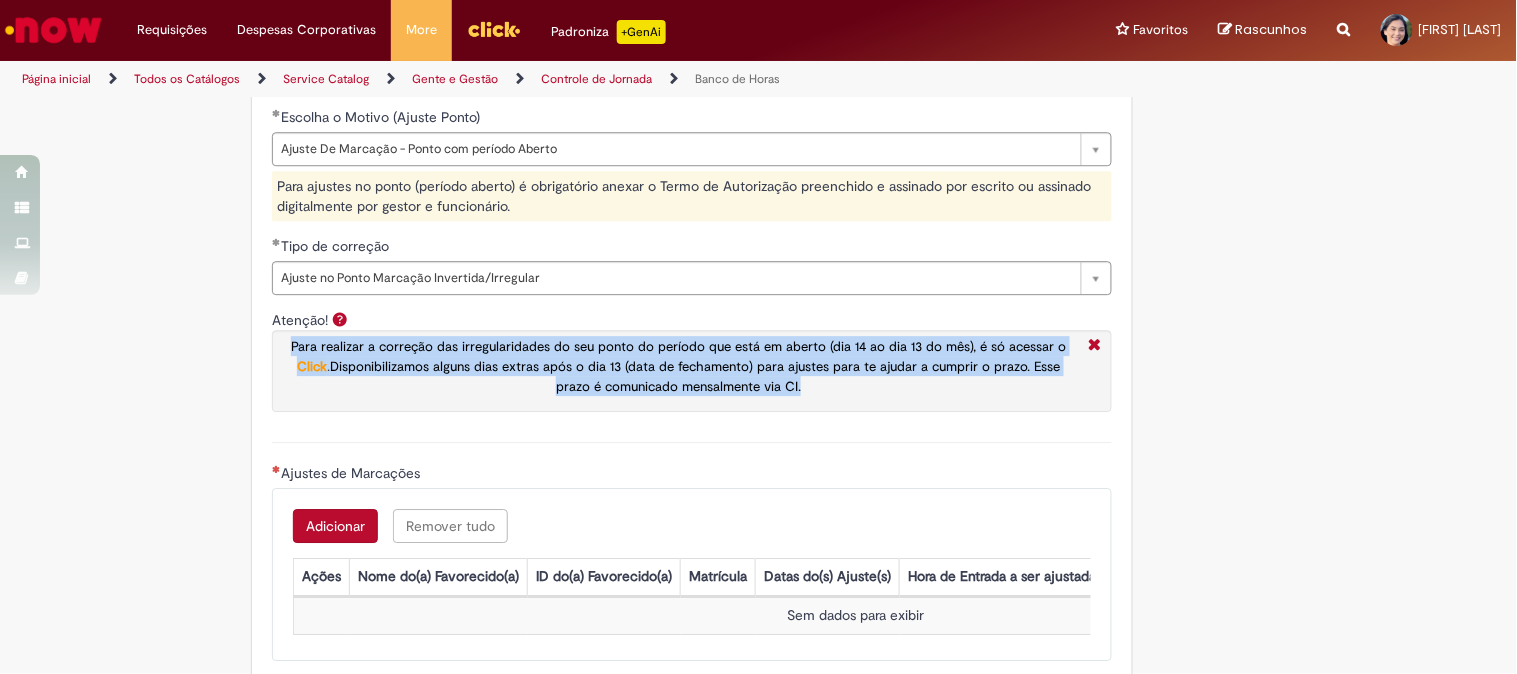 click on "Para realizar a correção das irregularidades do seu ponto do período que está em aberto (dia 14 ao dia 13 do mês), é só acessar o" at bounding box center [678, 346] 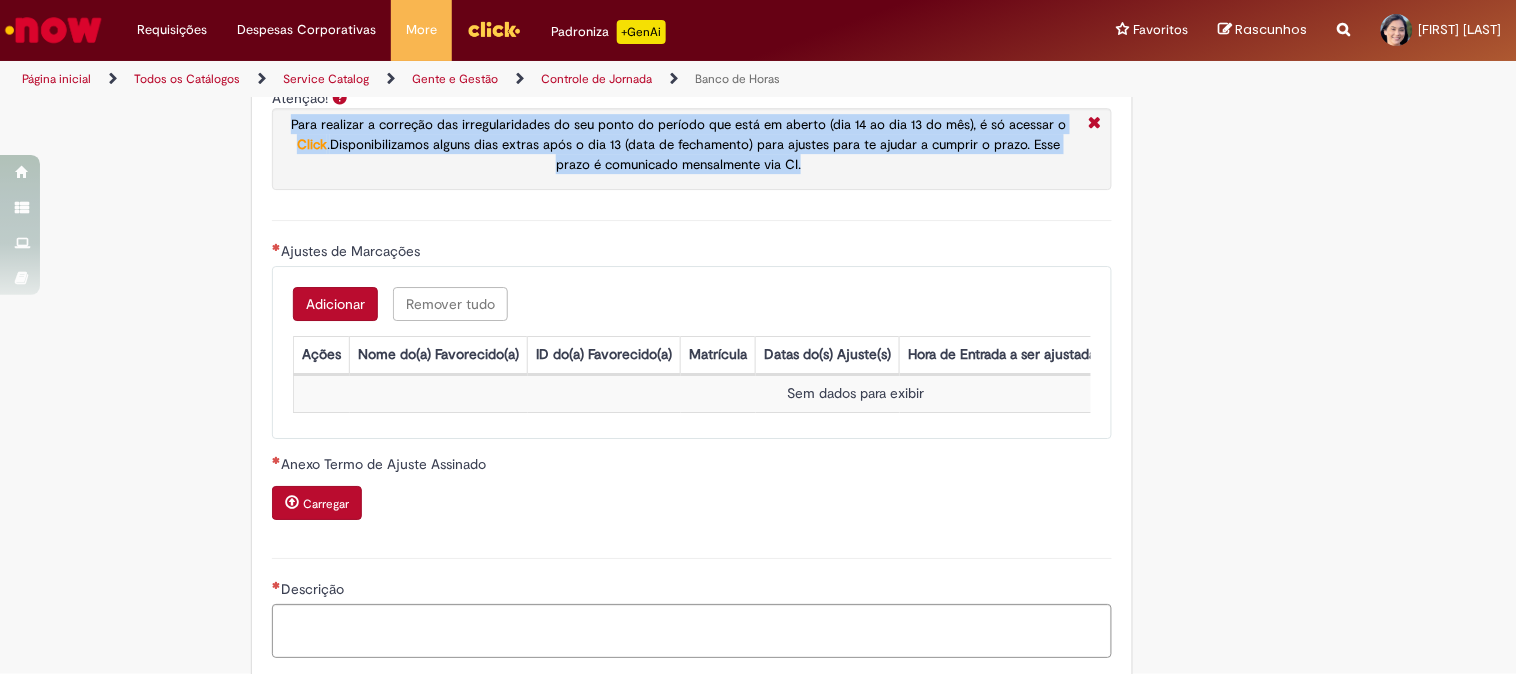 click on "Adicionar" at bounding box center (335, 304) 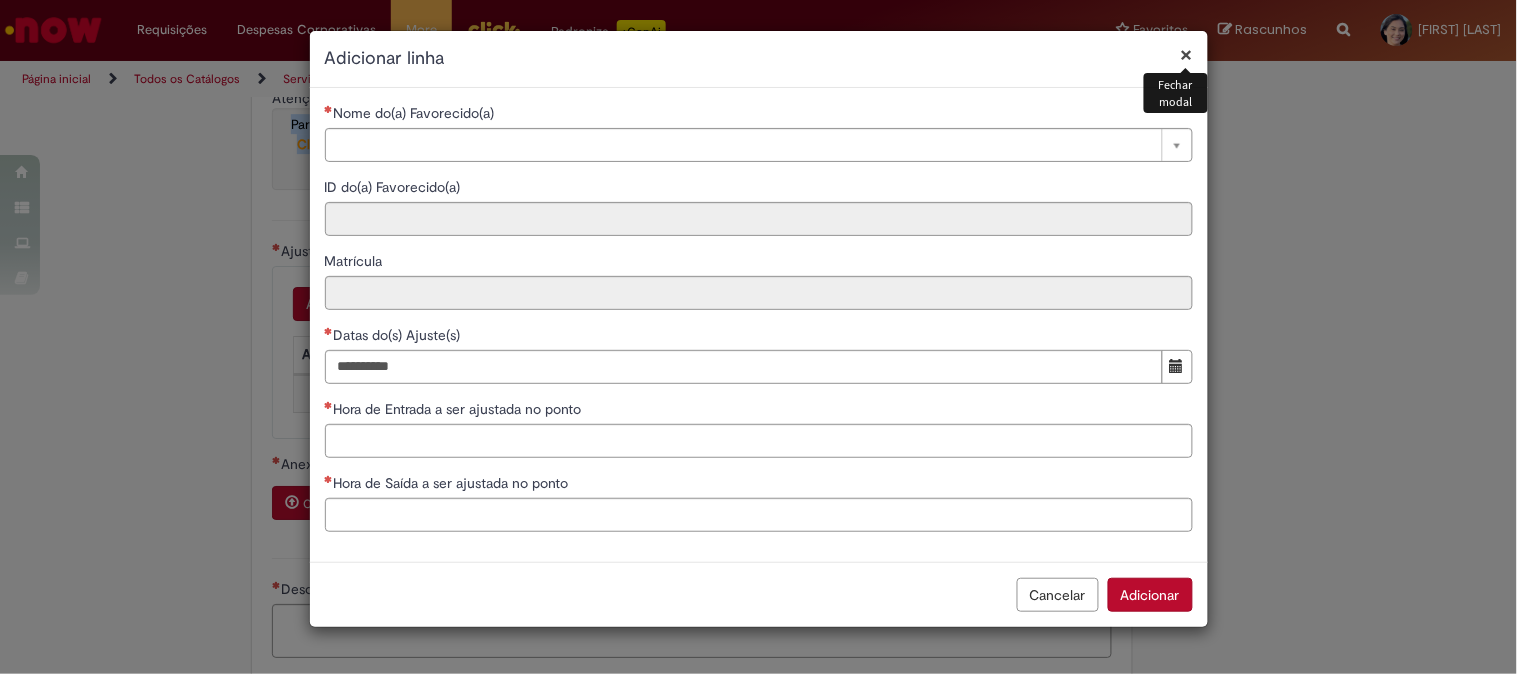 click on "Nome do(a) Favorecido(a)" at bounding box center [759, 115] 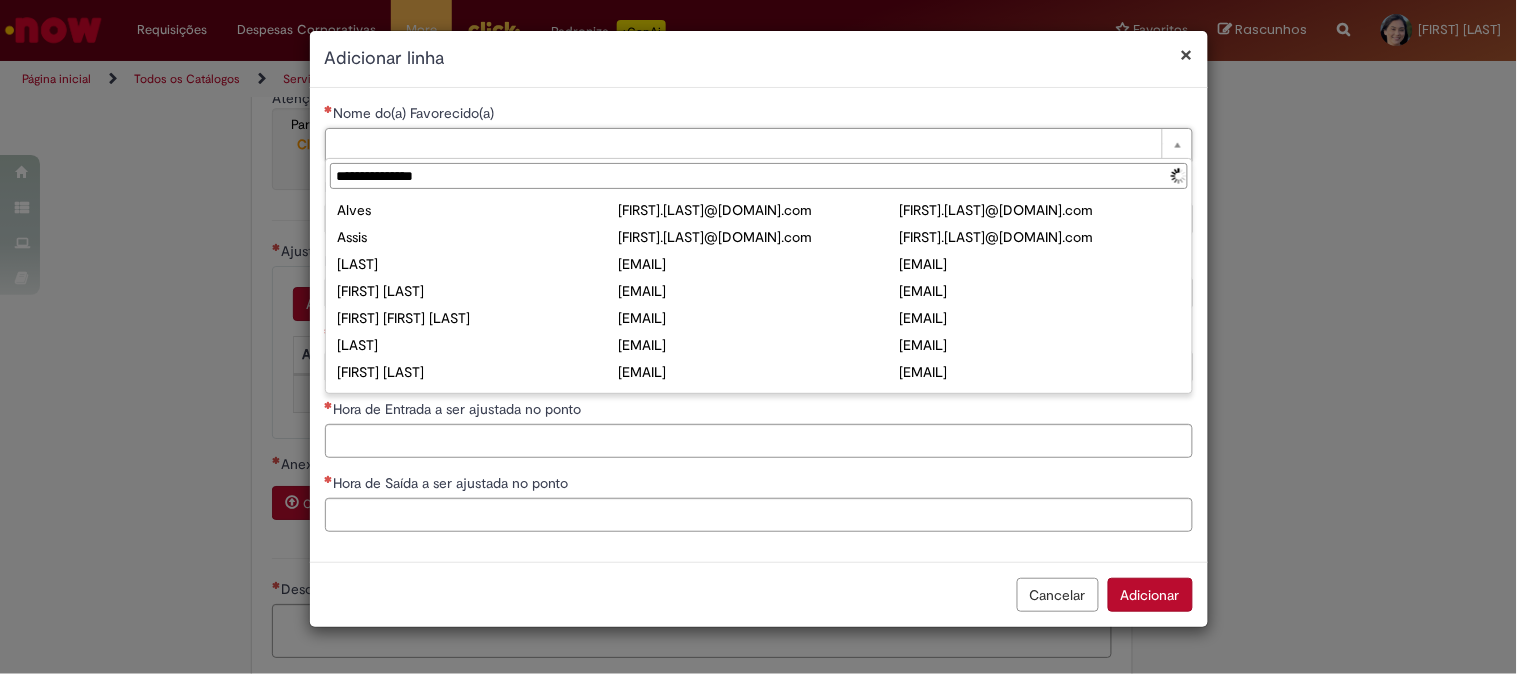 type on "**********" 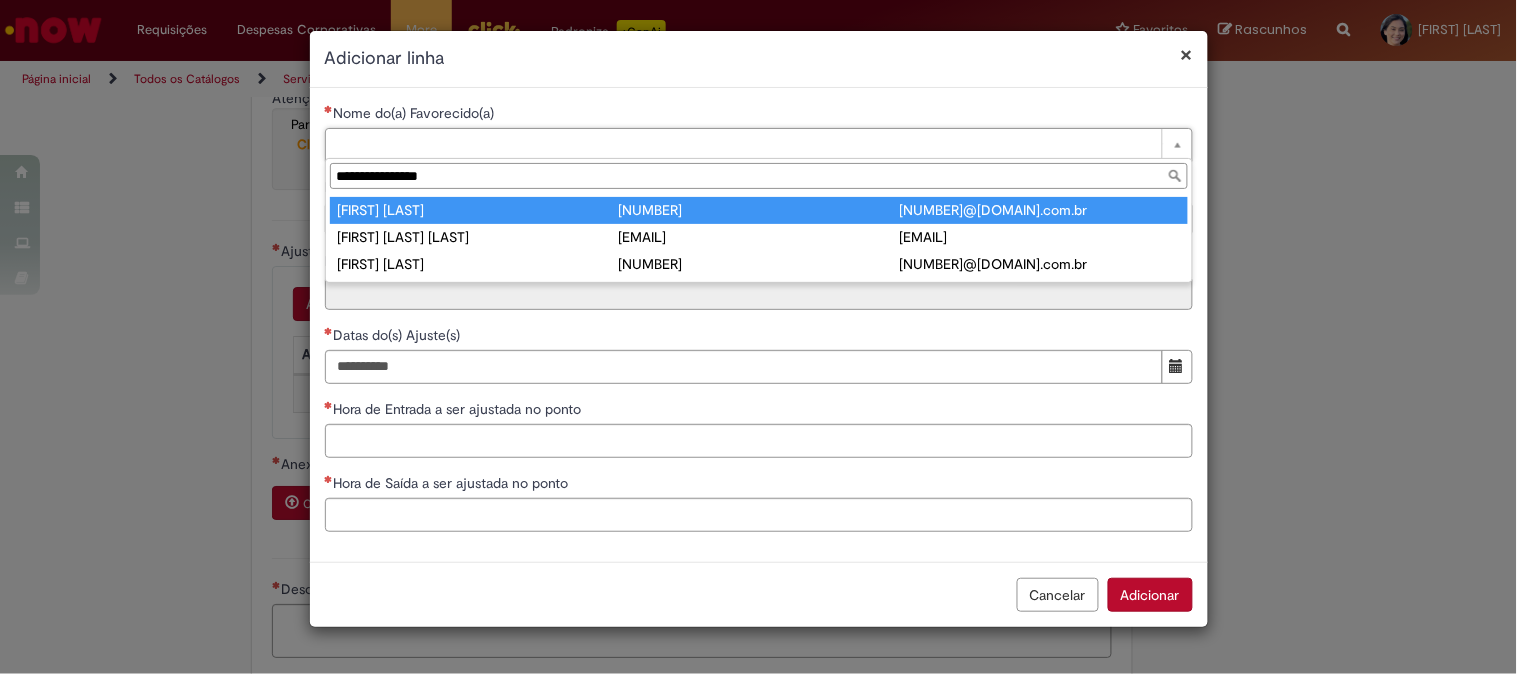 type on "**********" 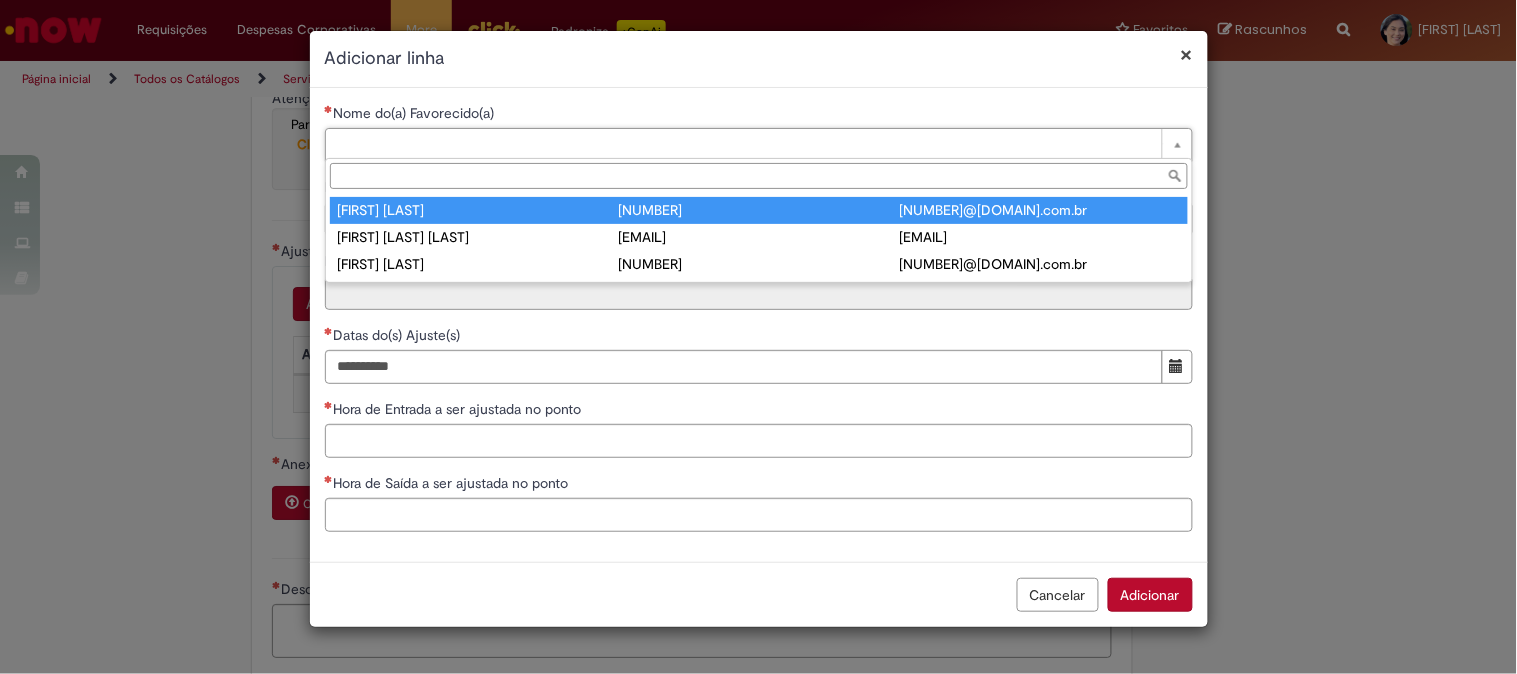 type on "********" 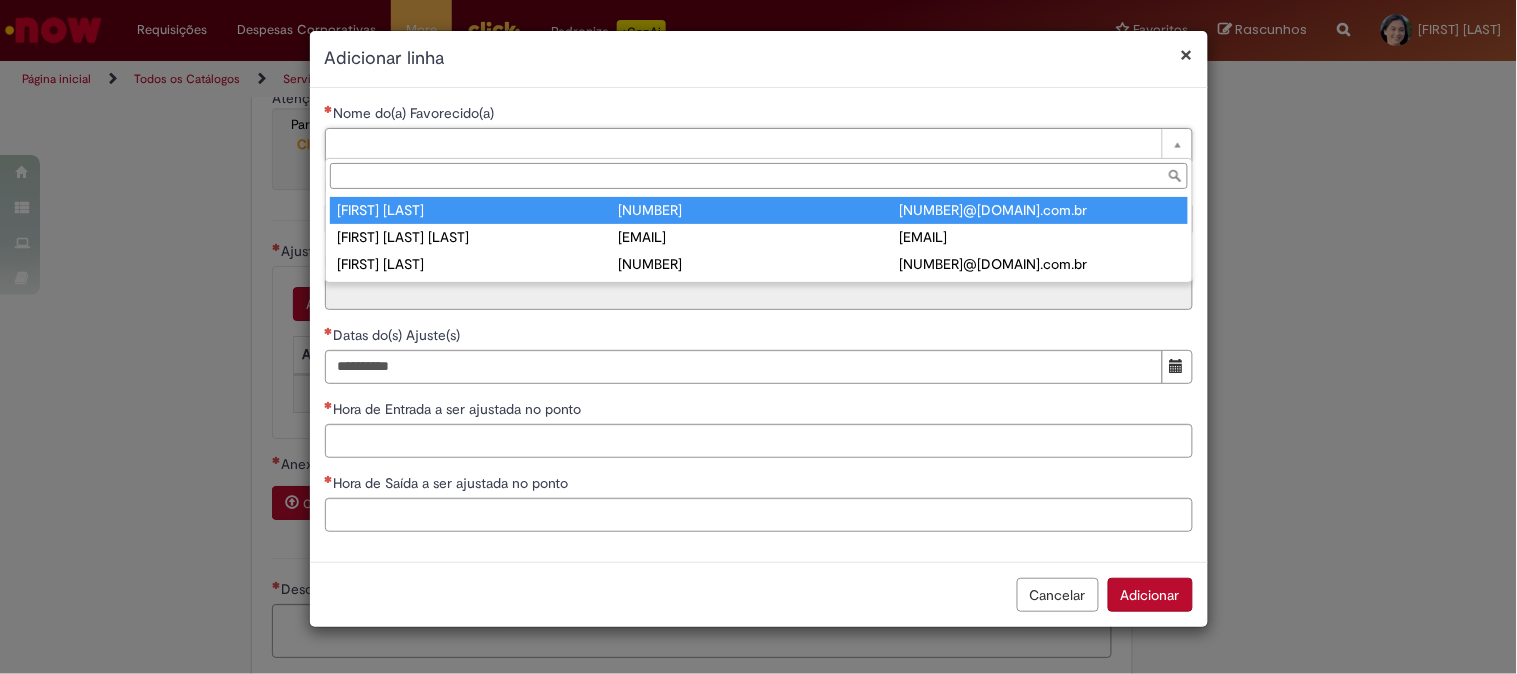 type on "********" 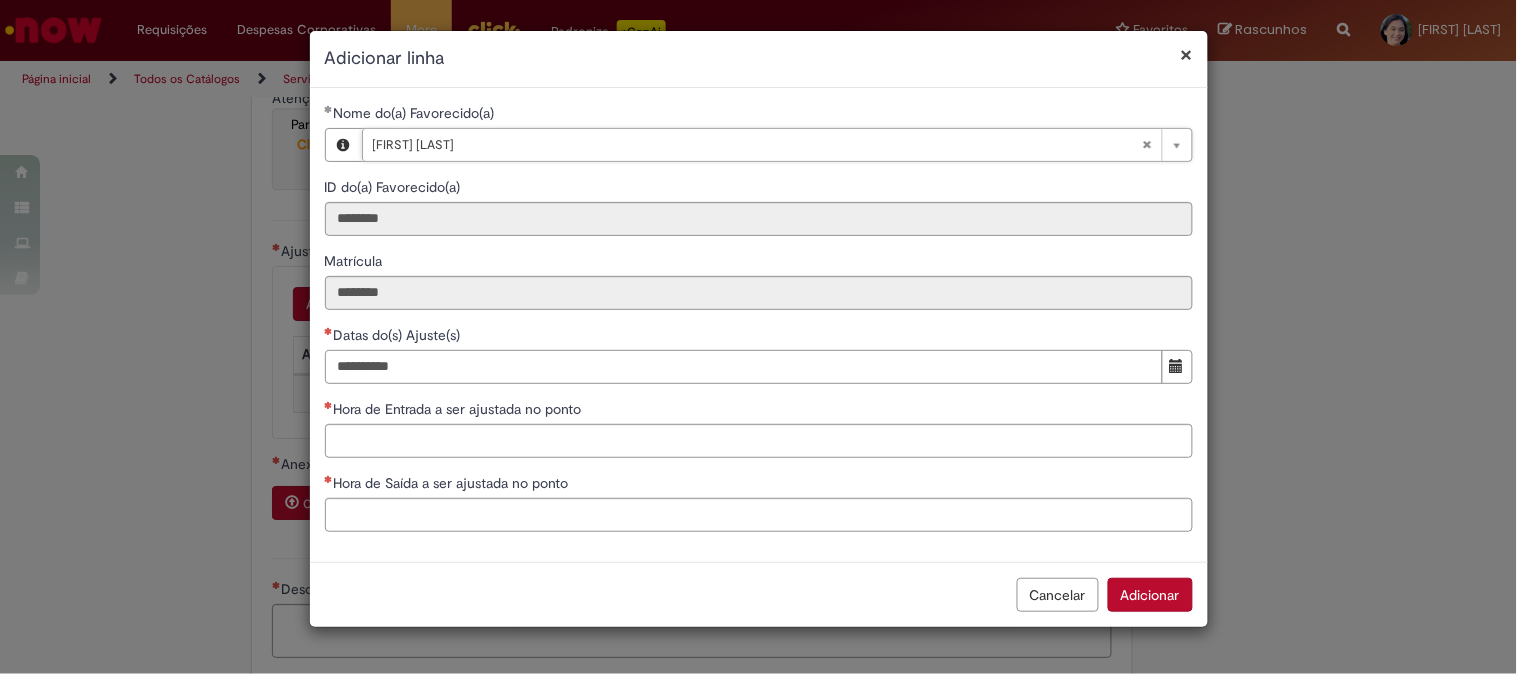 click on "Datas do(s) Ajuste(s)" at bounding box center [744, 367] 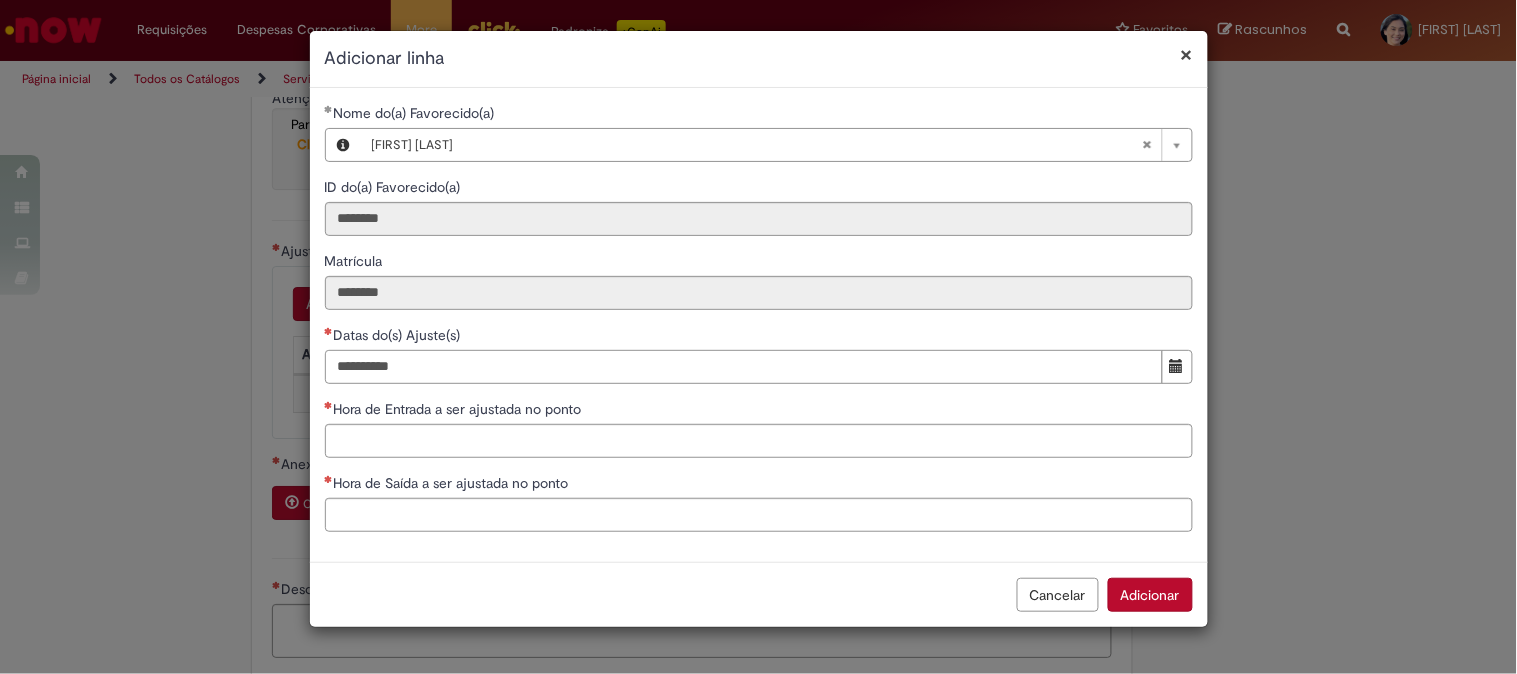 click on "Datas do(s) Ajuste(s)" at bounding box center (744, 367) 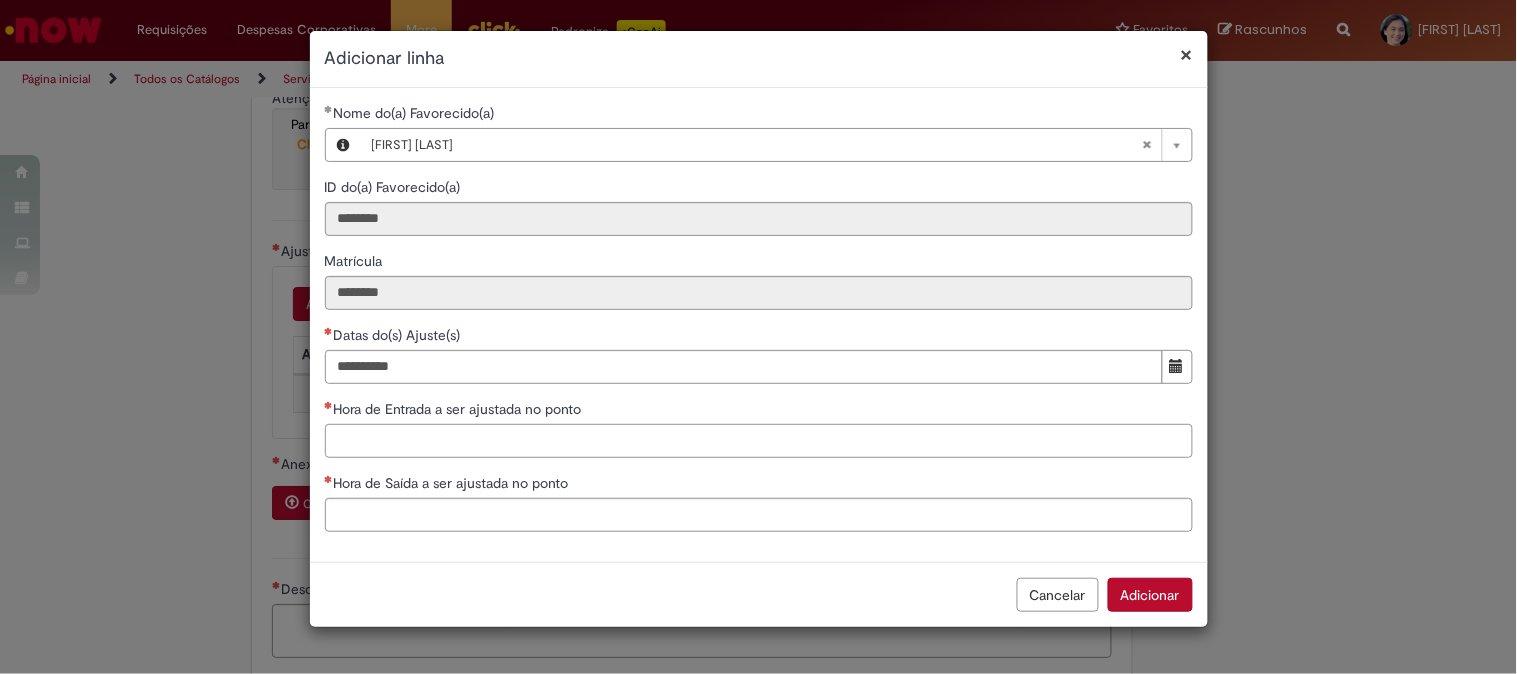 click on "Hora de Entrada a ser ajustada no ponto" at bounding box center (759, 441) 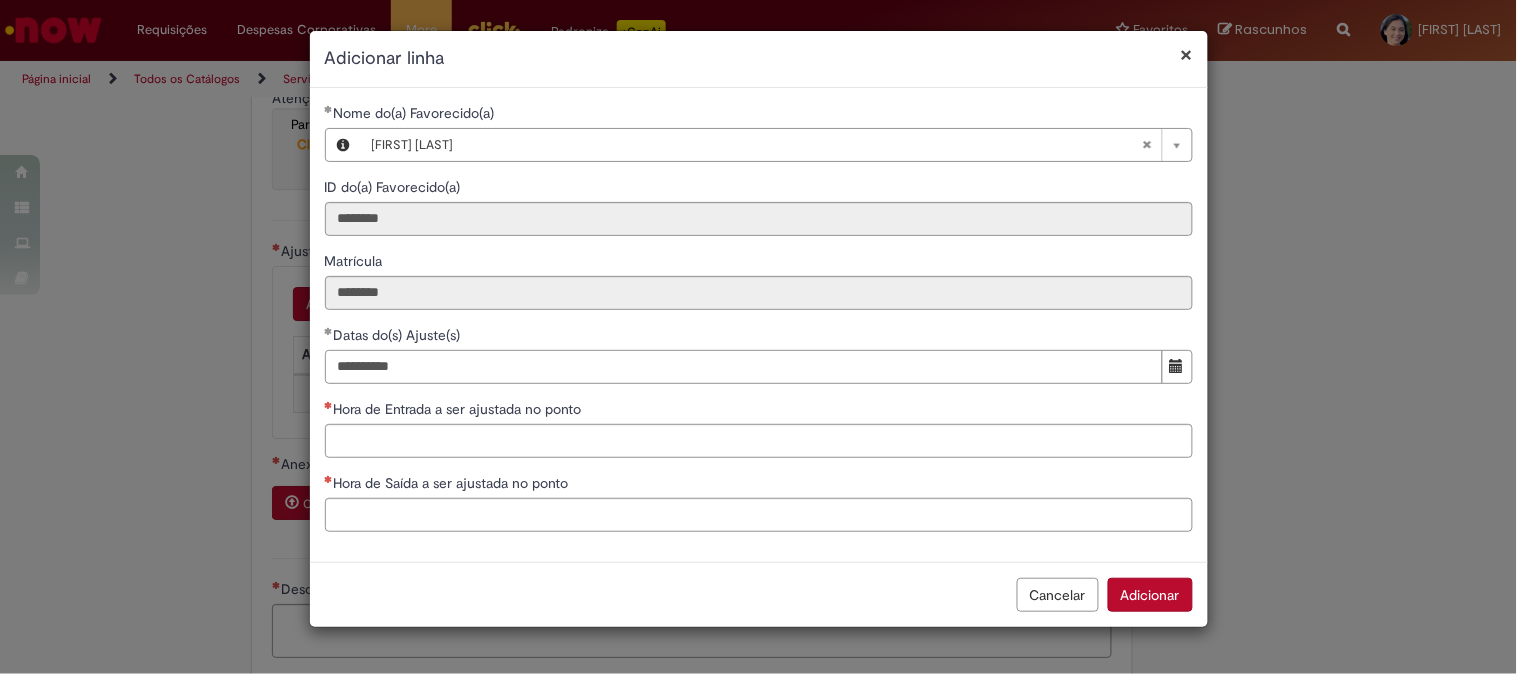 click on "**********" at bounding box center [744, 367] 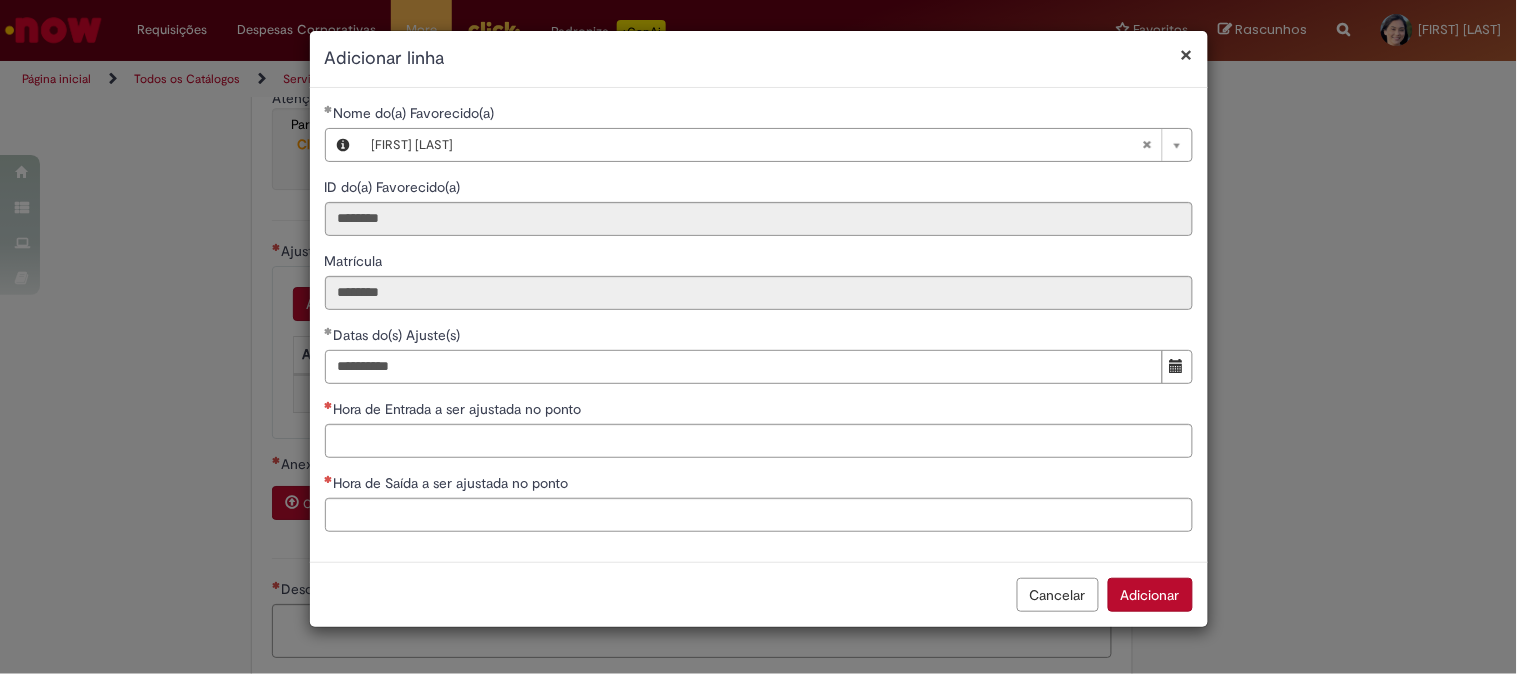 type on "**********" 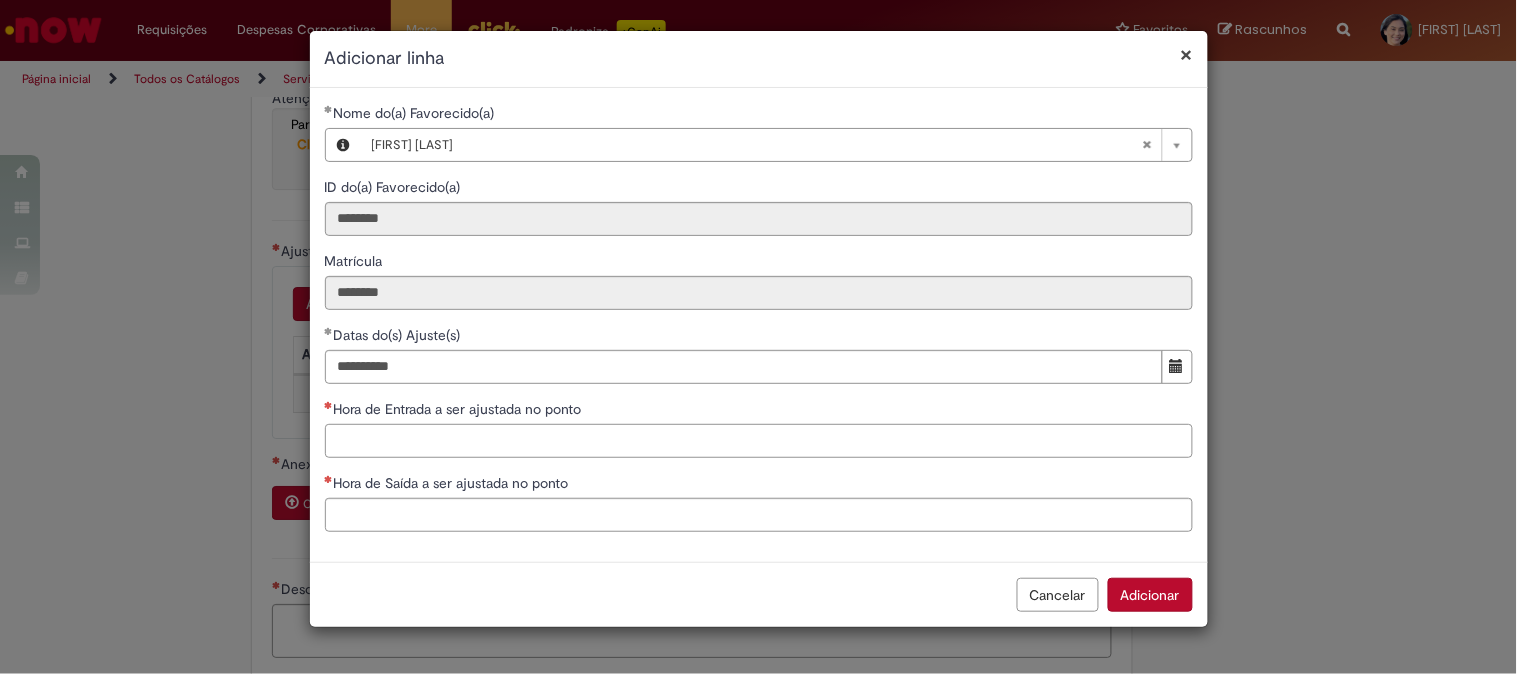 click on "Hora de Entrada a ser ajustada no ponto" at bounding box center [759, 441] 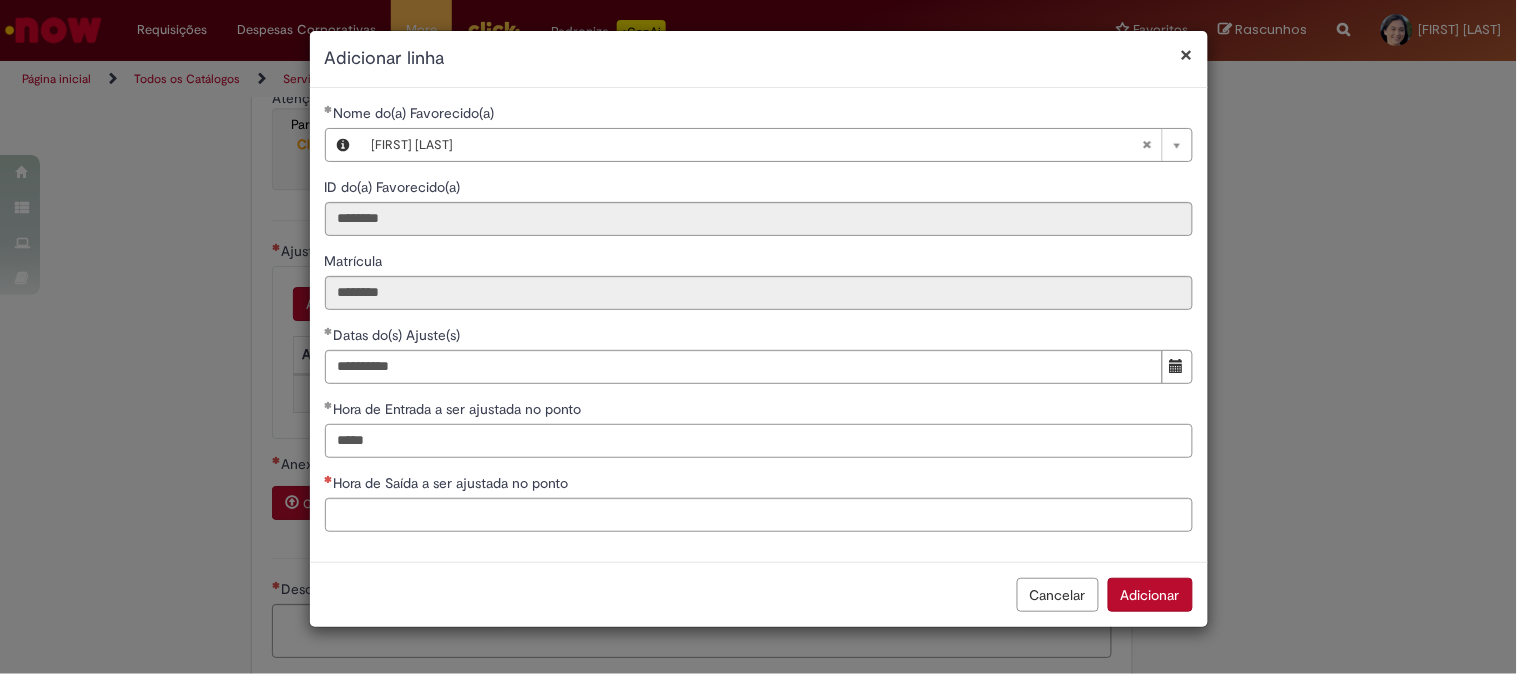 type on "*****" 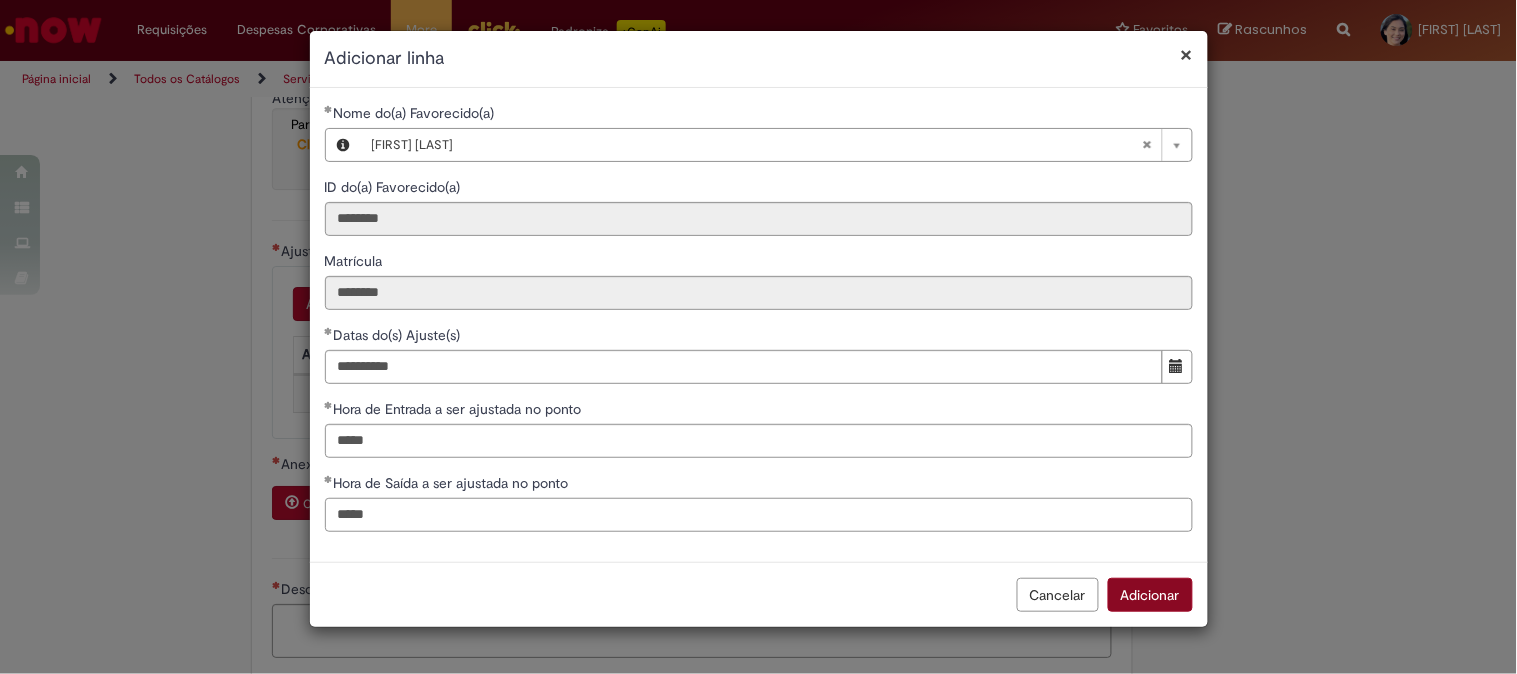 type on "*****" 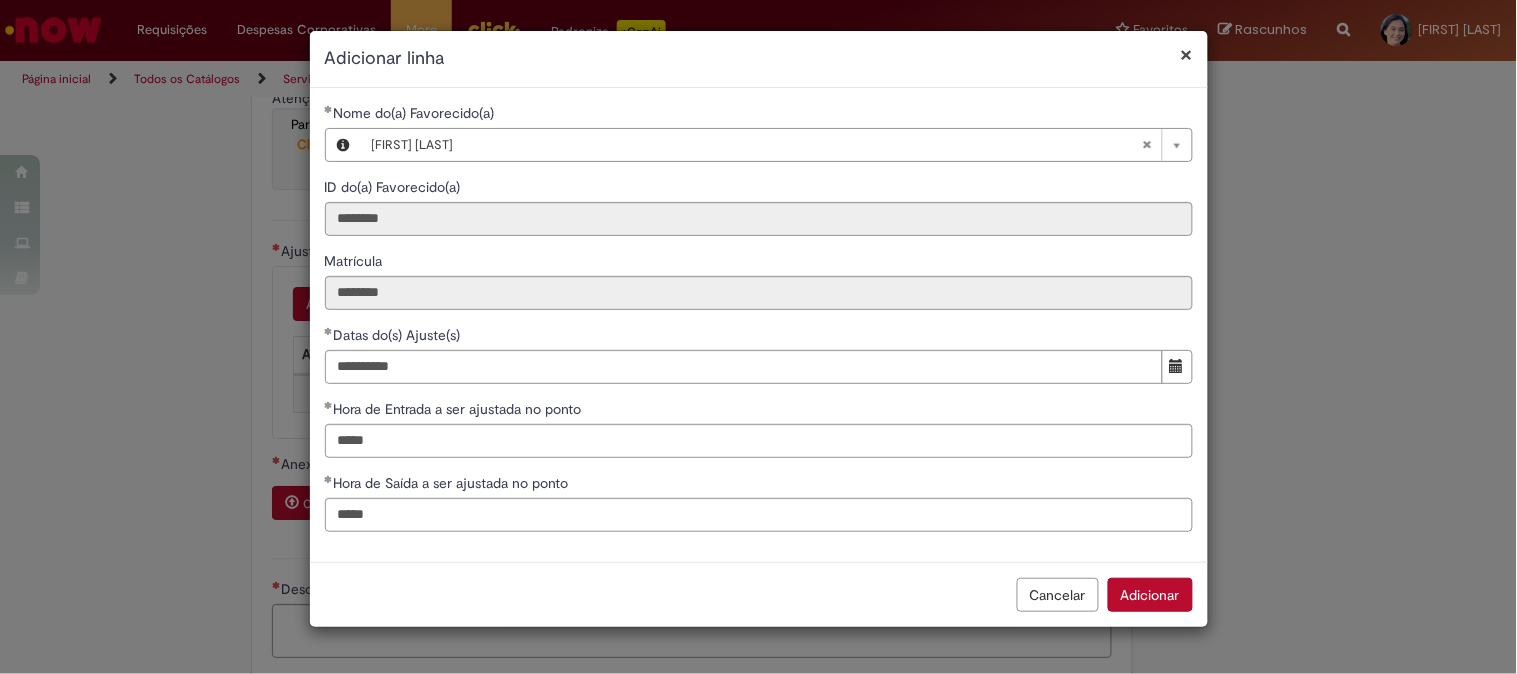 click on "Adicionar" at bounding box center [1150, 595] 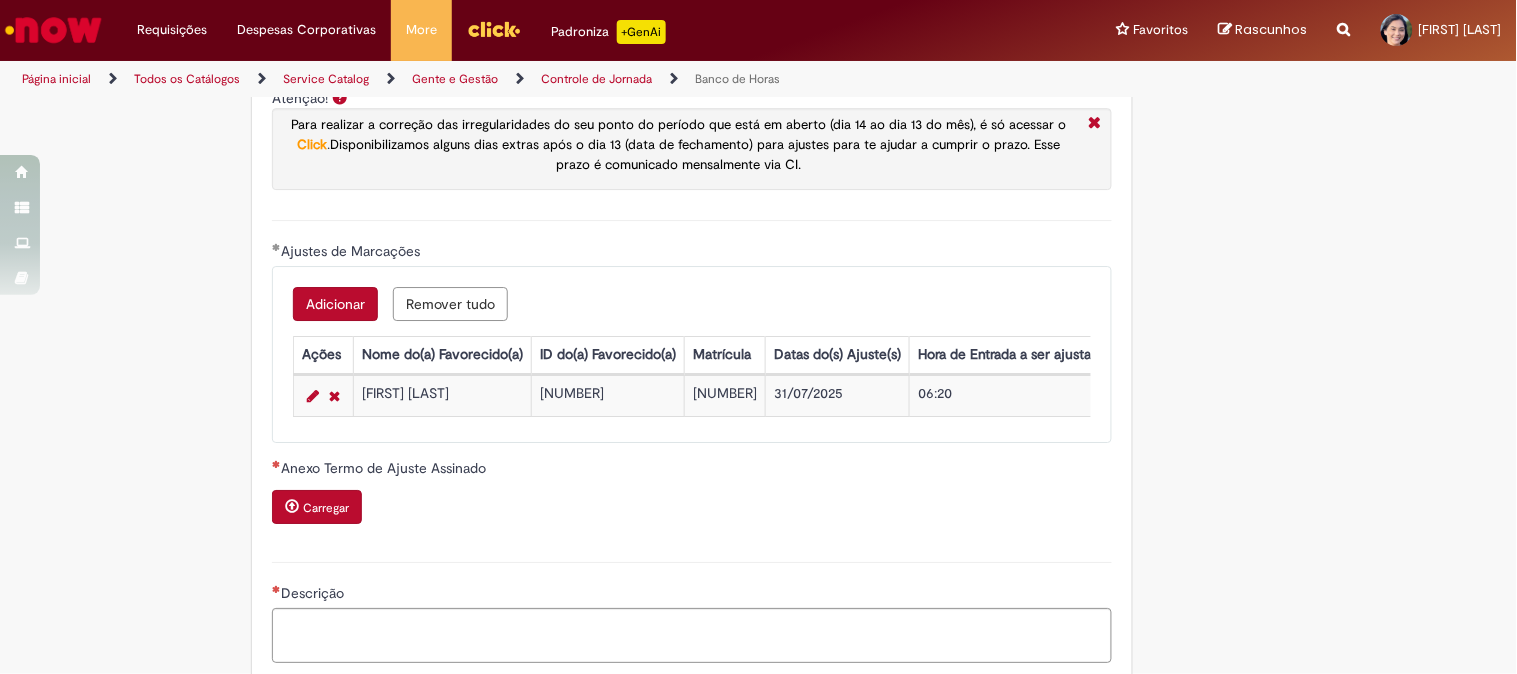 scroll, scrollTop: 1888, scrollLeft: 0, axis: vertical 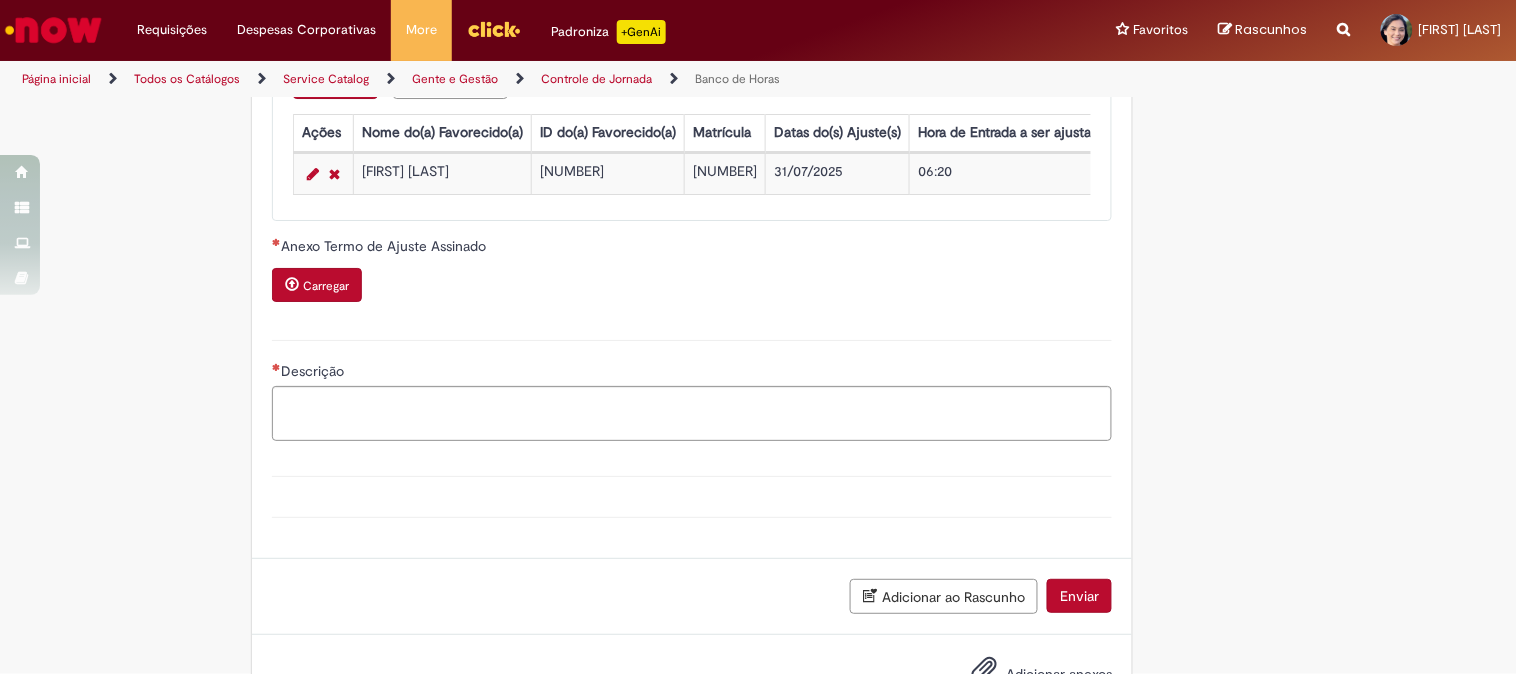 click on "Carregar" at bounding box center [326, 286] 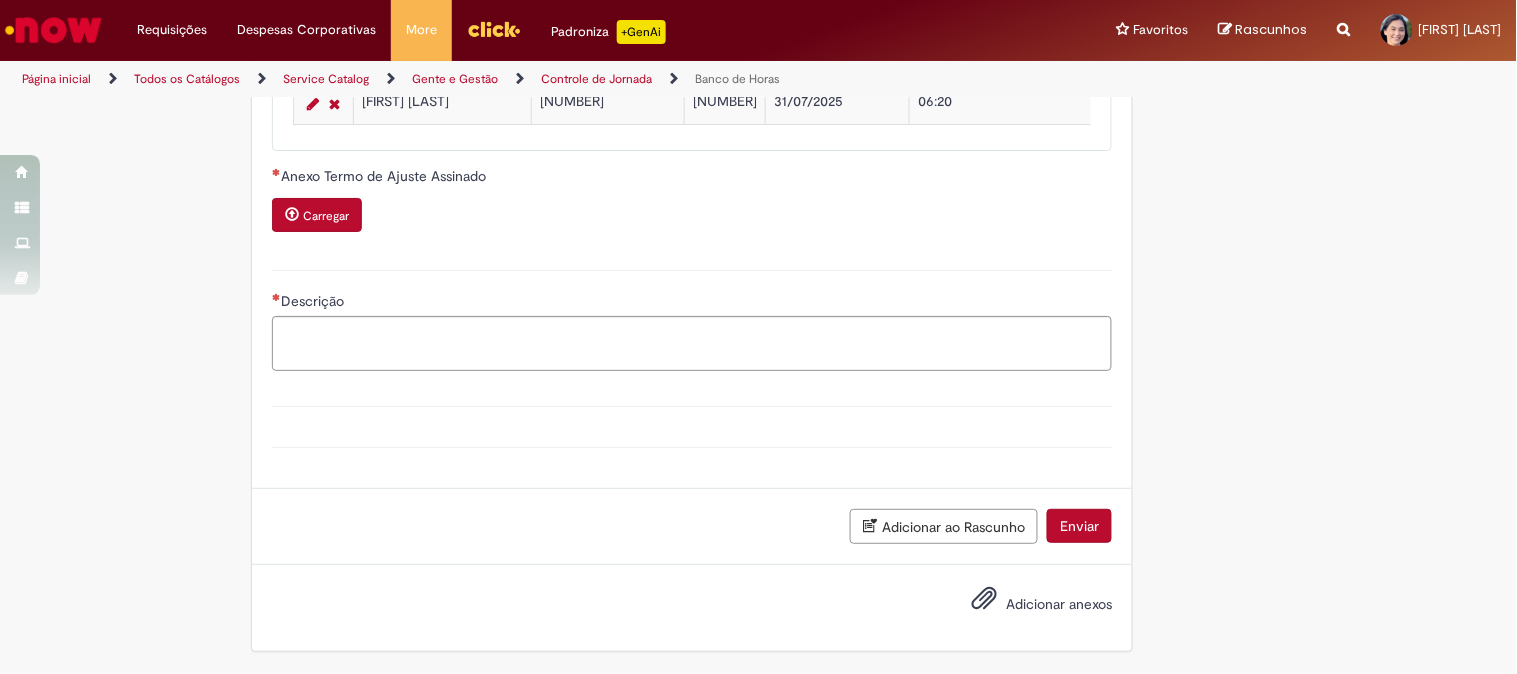 click on "Descrição" at bounding box center (692, 317) 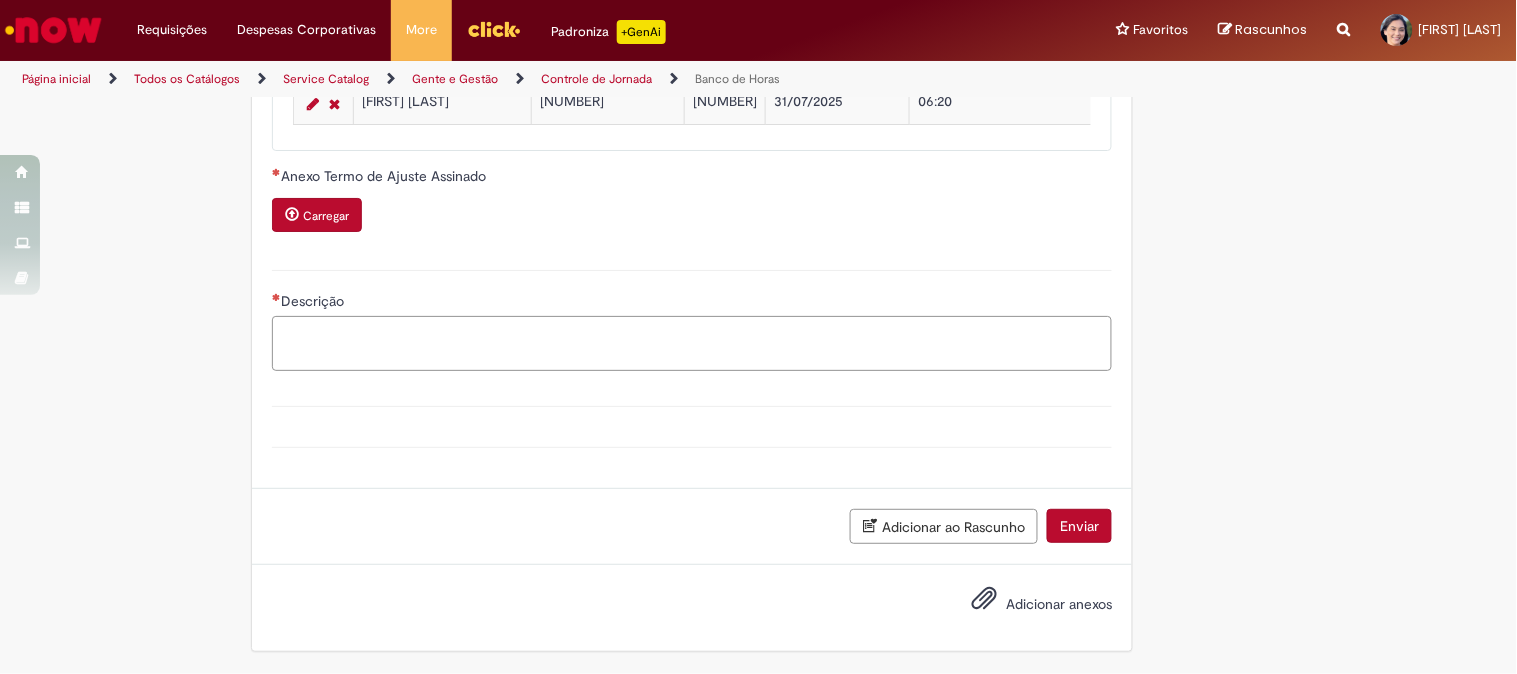 click on "Descrição" at bounding box center (692, 343) 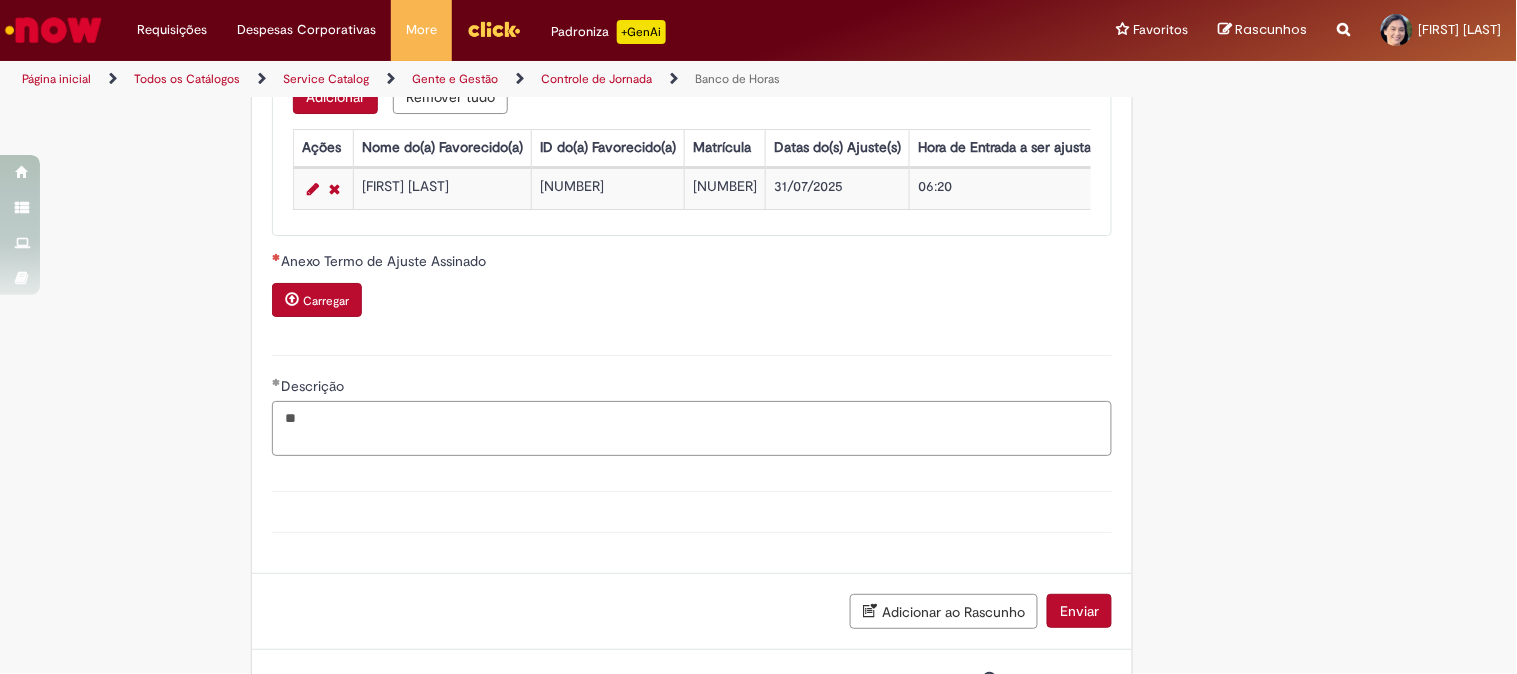 type on "*" 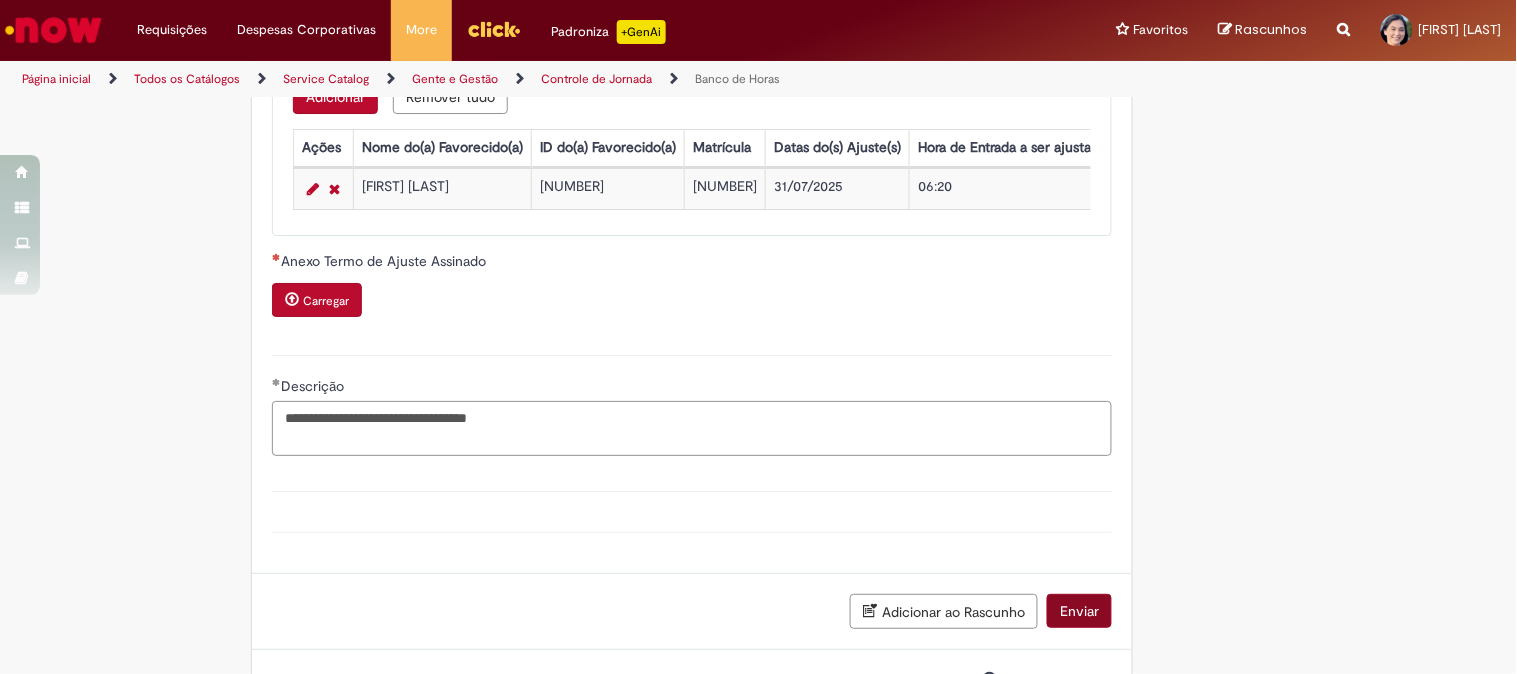 type on "**********" 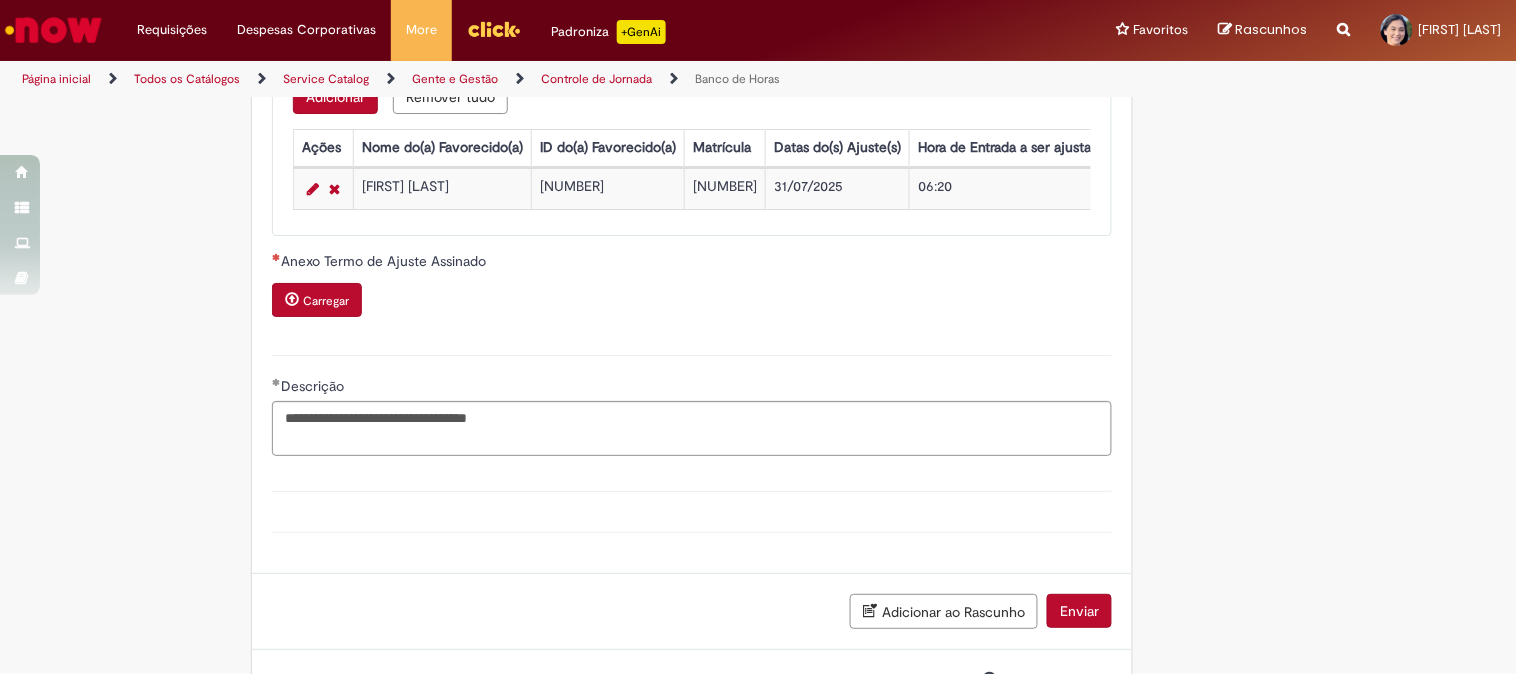 click on "Enviar" at bounding box center (1079, 611) 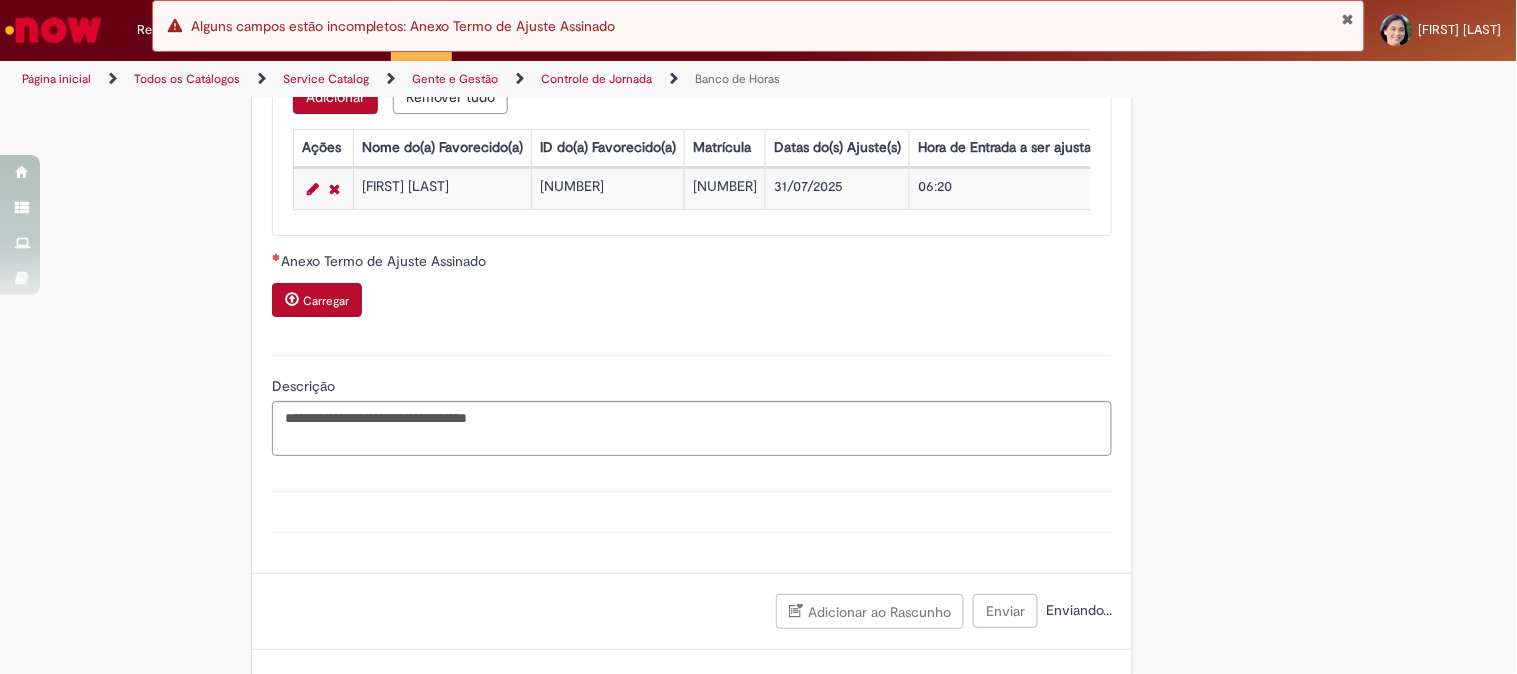 click on "Anexo Termo de Ajuste Assinado
Carregar" at bounding box center (692, 286) 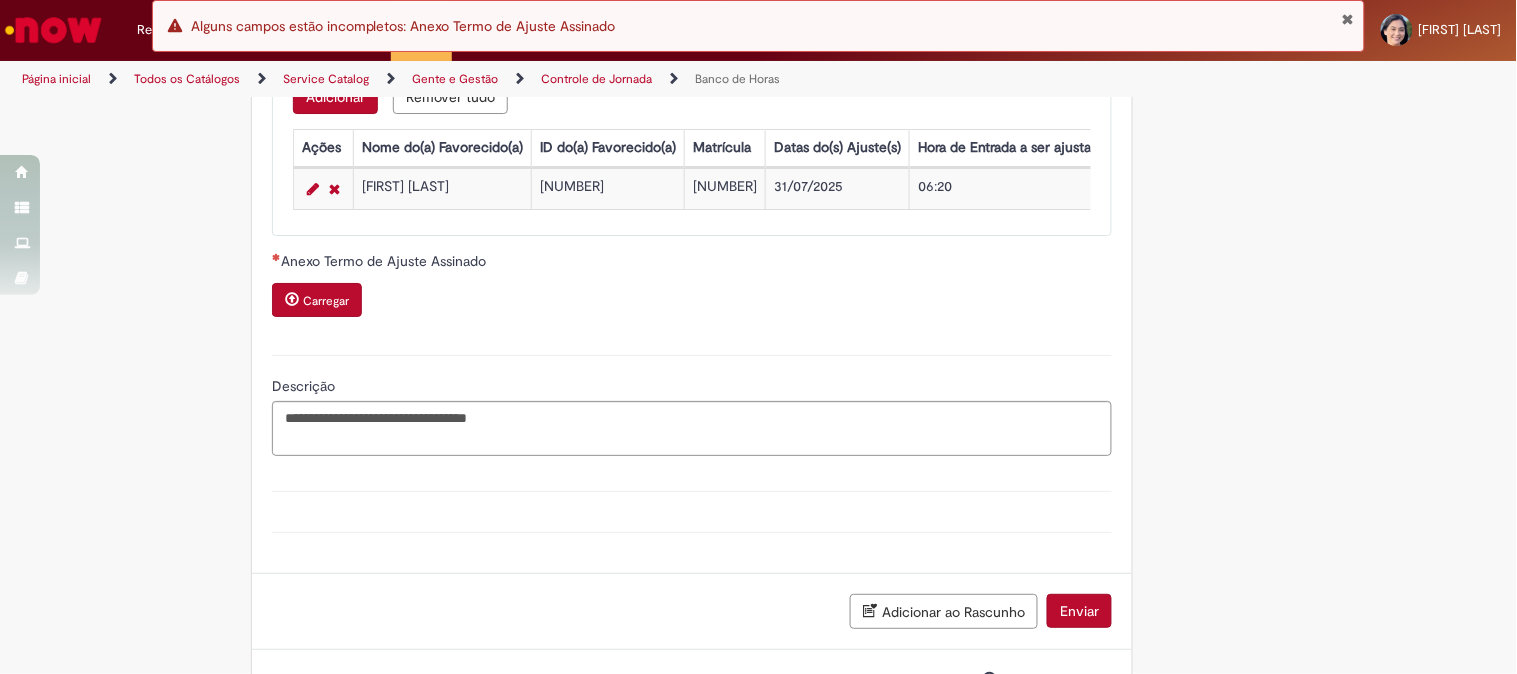 click on "Carregar" at bounding box center [326, 301] 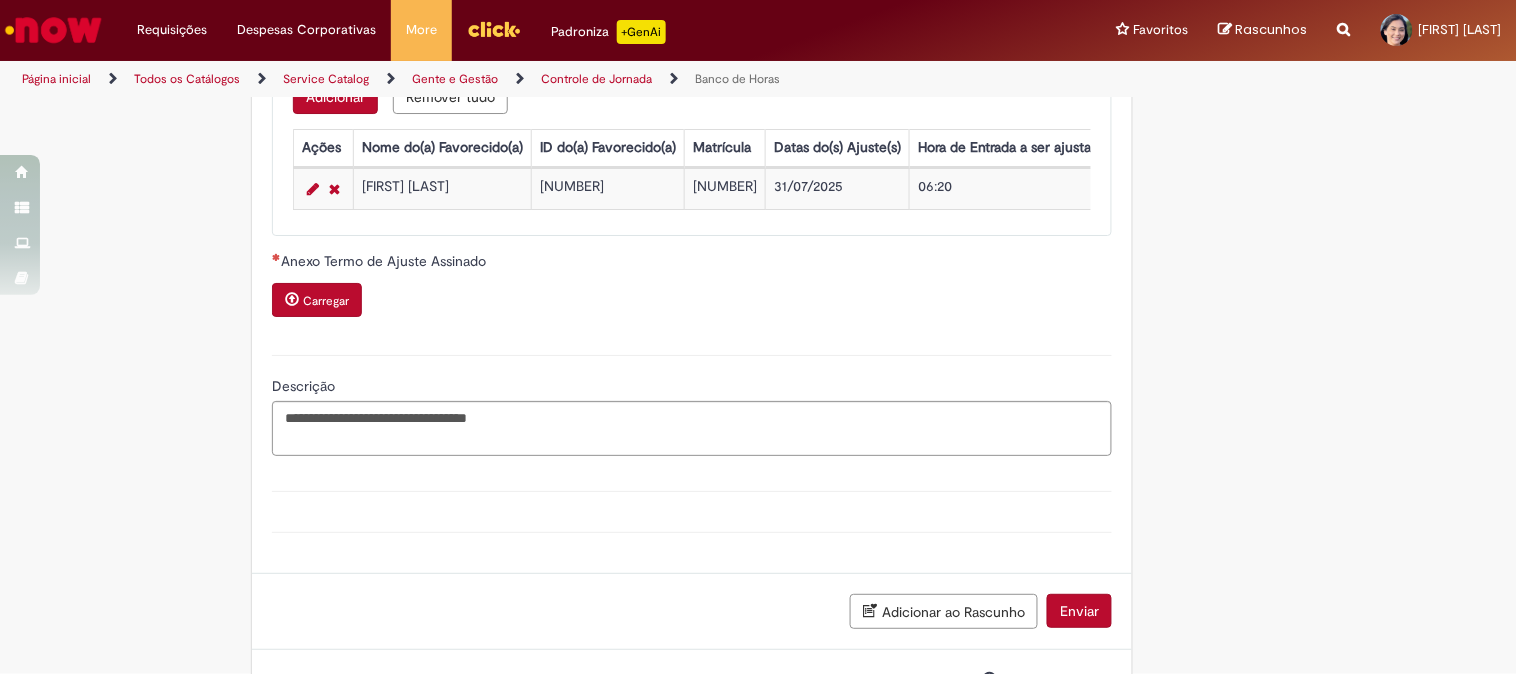 click on "**********" at bounding box center [661, -294] 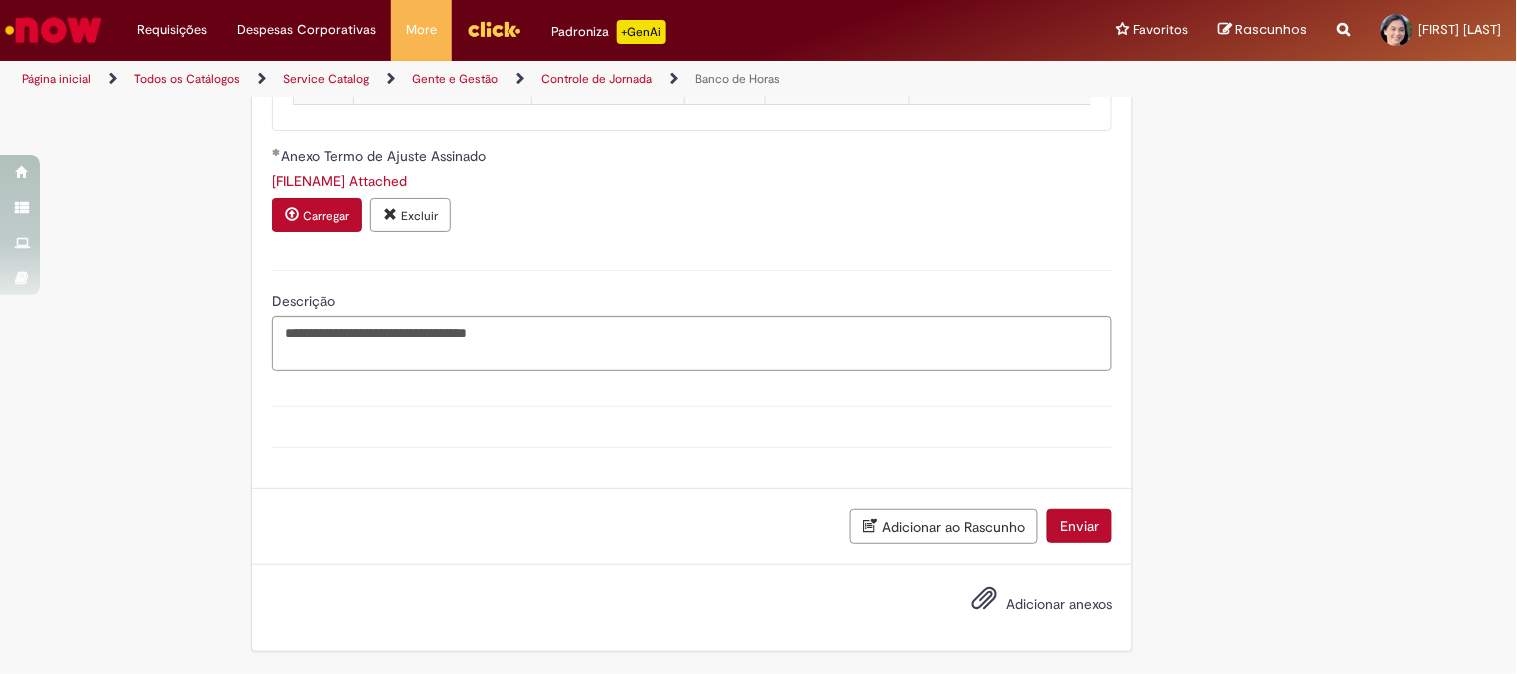 click on "Enviar" at bounding box center (1079, 526) 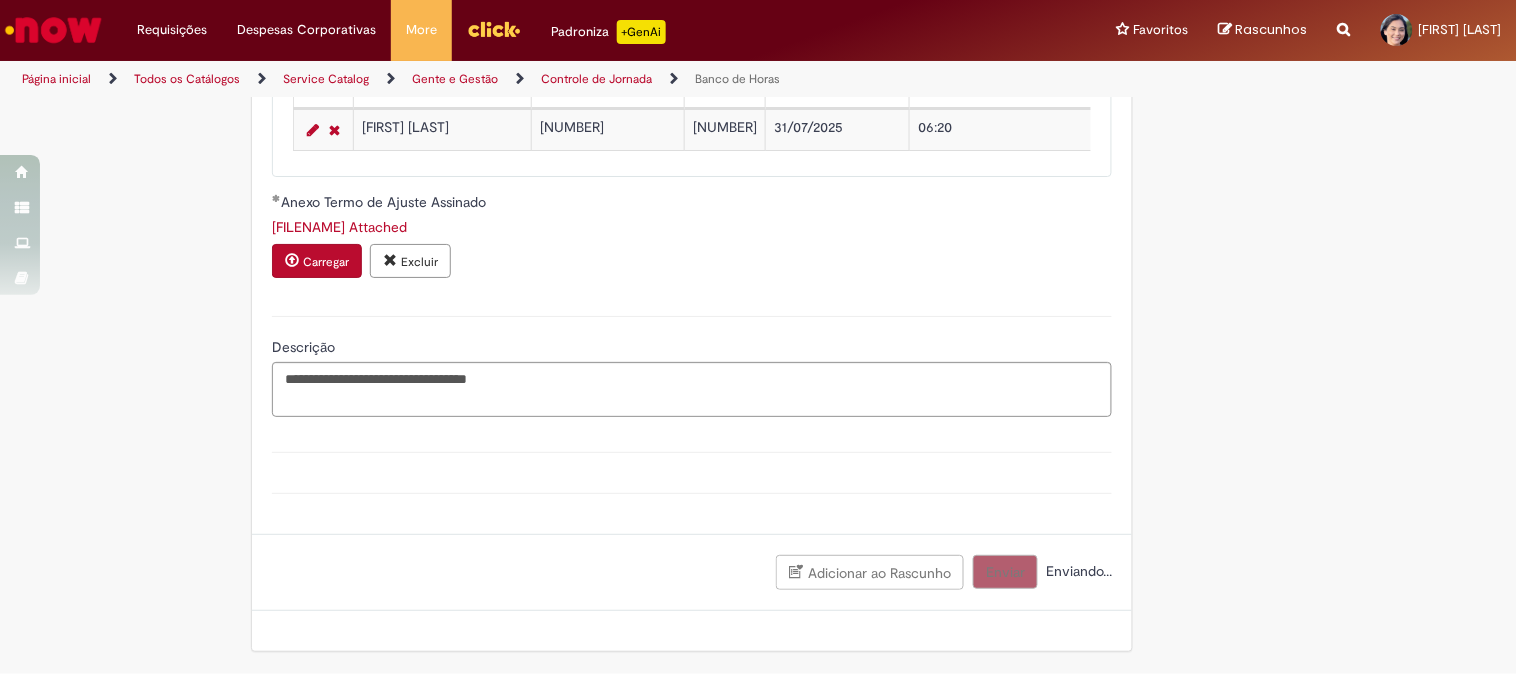 scroll, scrollTop: 1958, scrollLeft: 0, axis: vertical 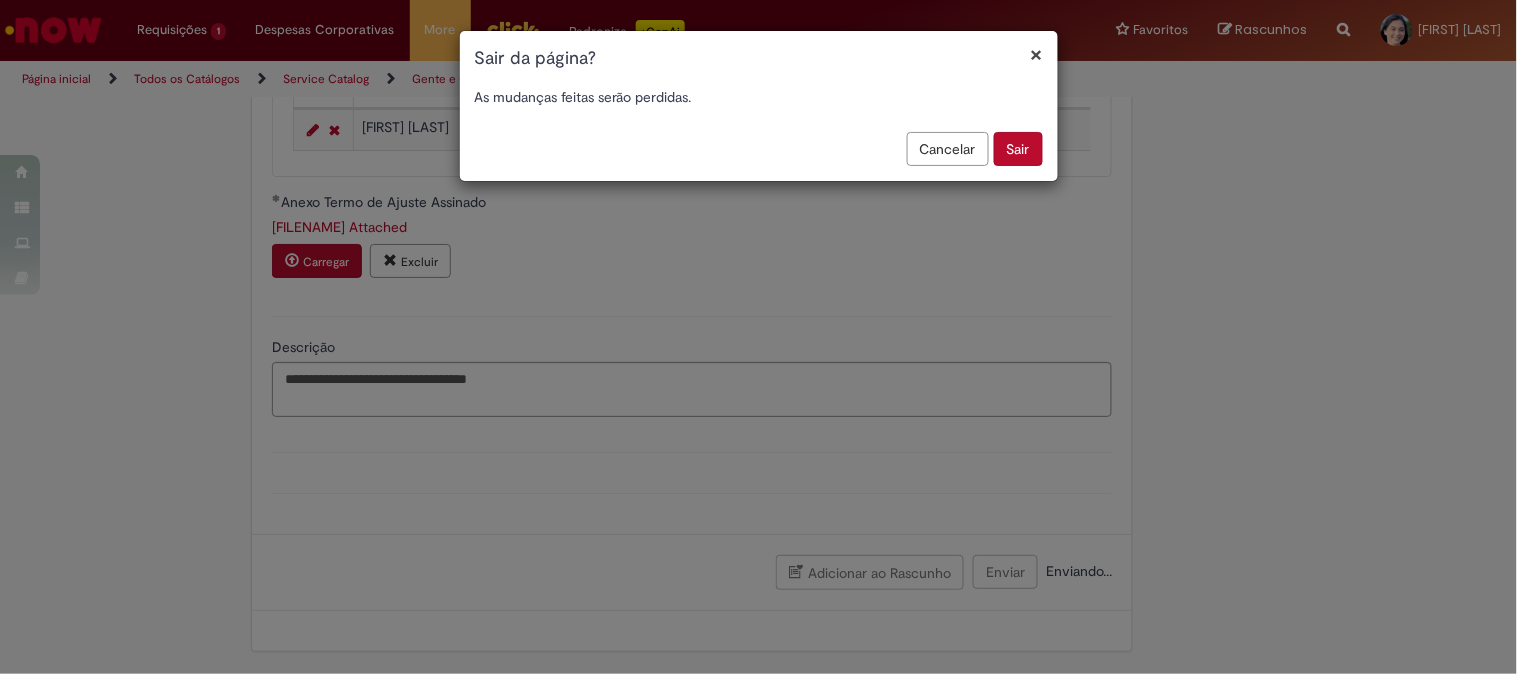 click on "As mudanças feitas serão perdidas." at bounding box center (759, 102) 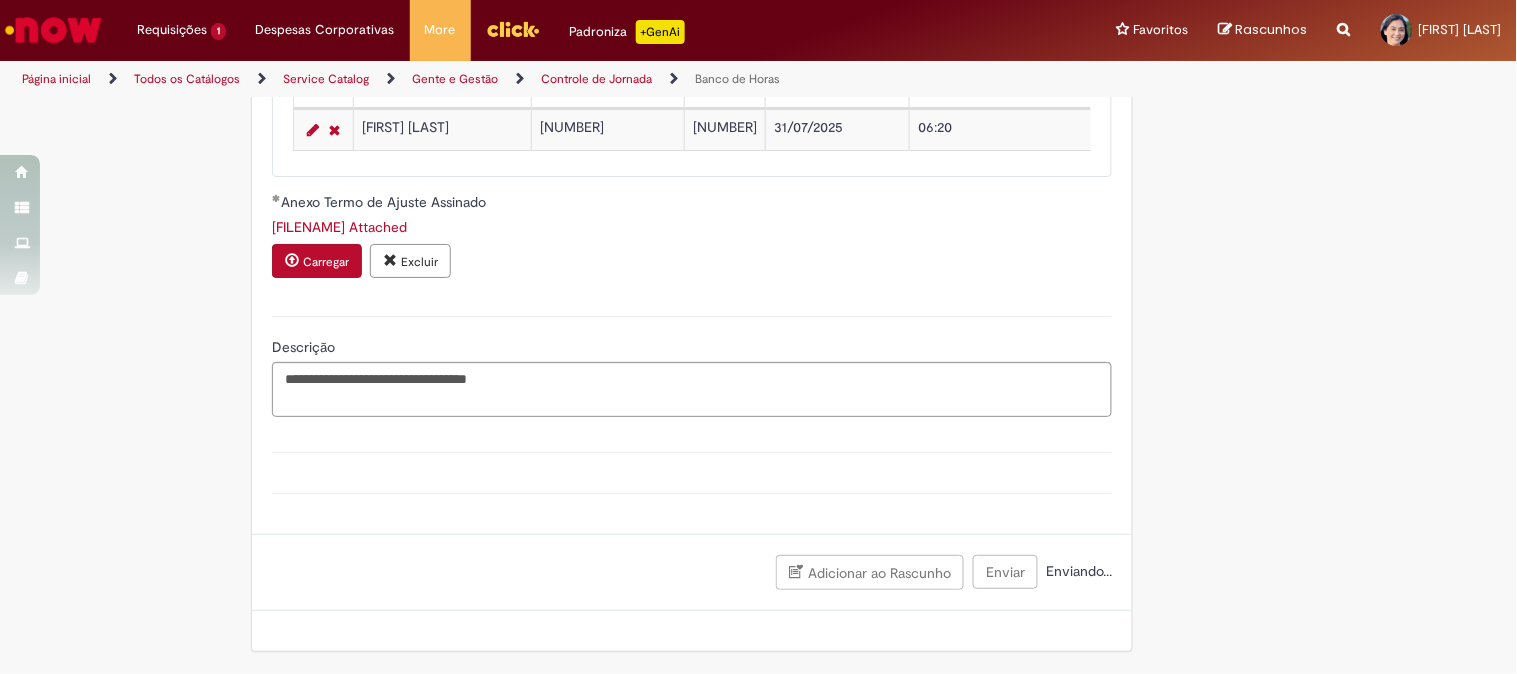 click on "Adicionar ao Rascunho        Enviar   Enviando..." at bounding box center [692, 572] 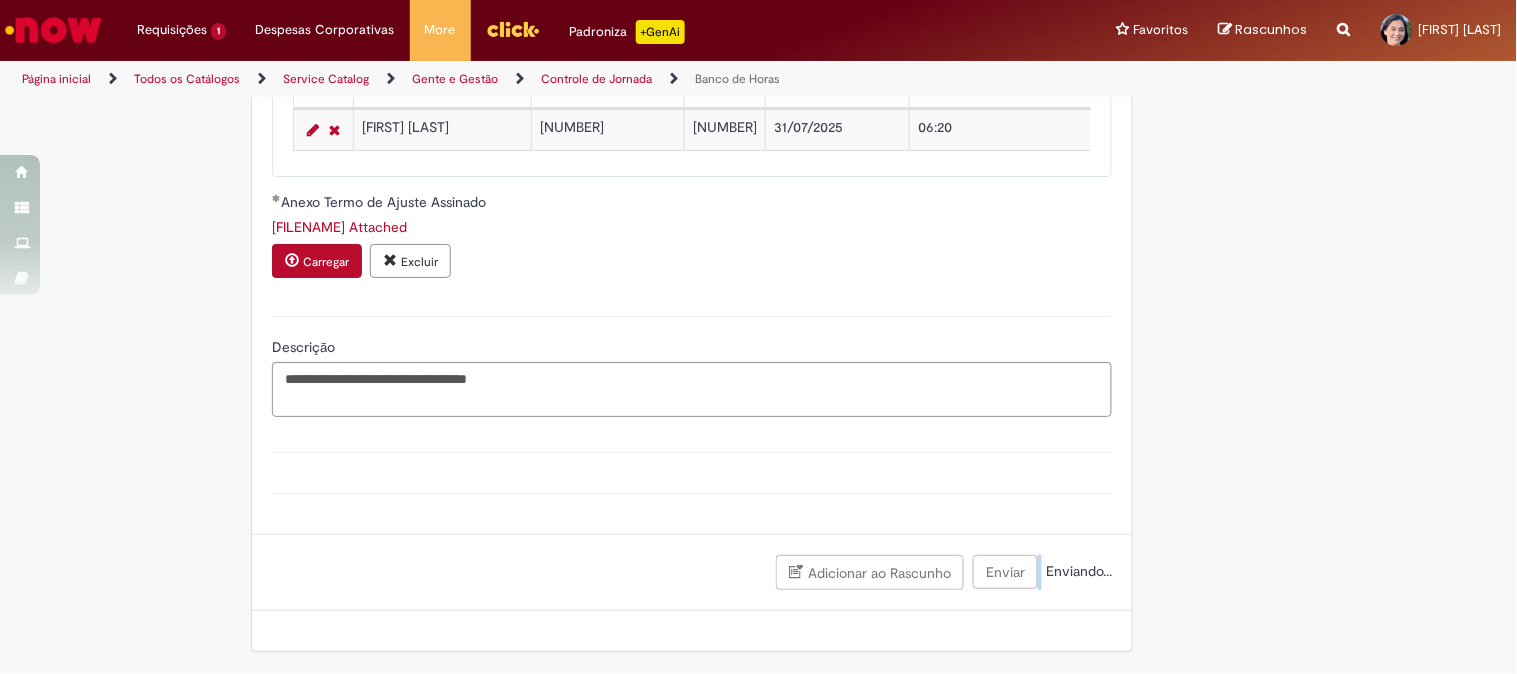scroll, scrollTop: 1957, scrollLeft: 0, axis: vertical 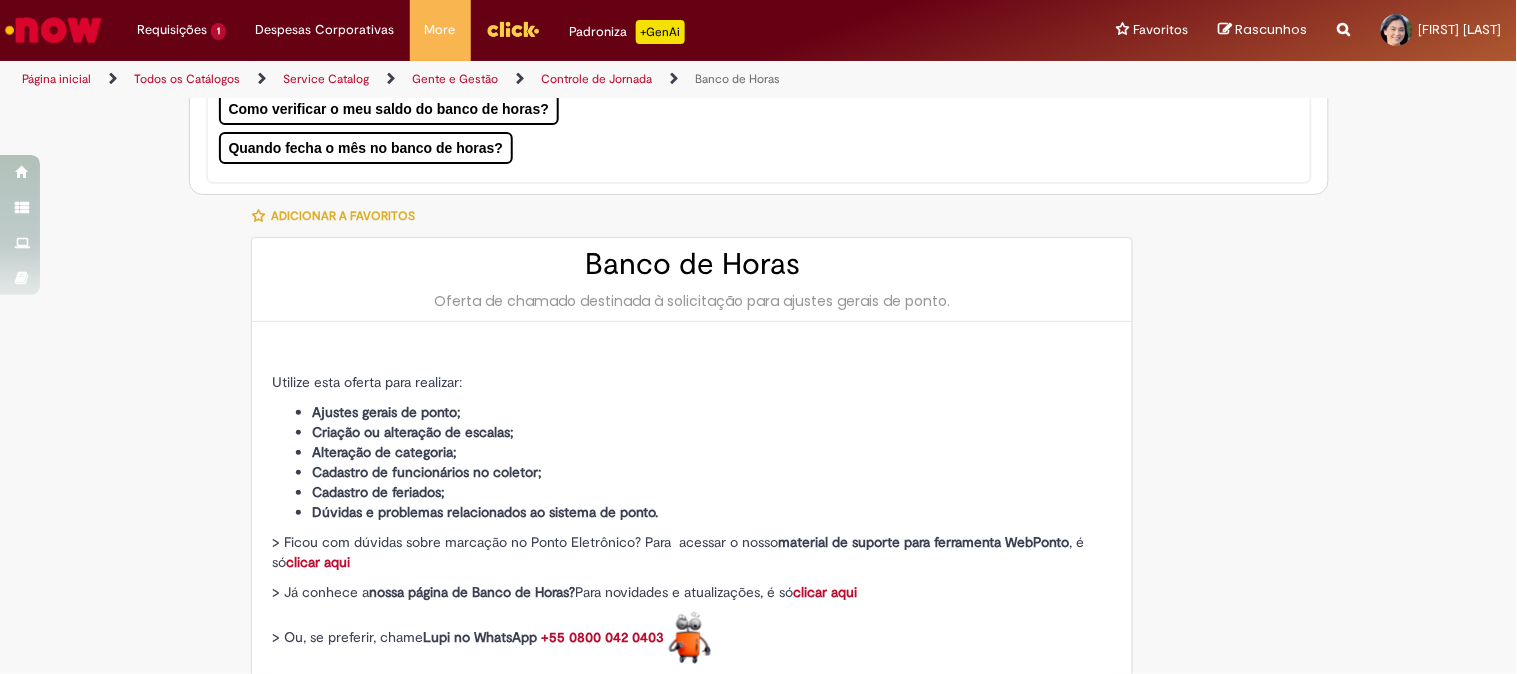 type on "********" 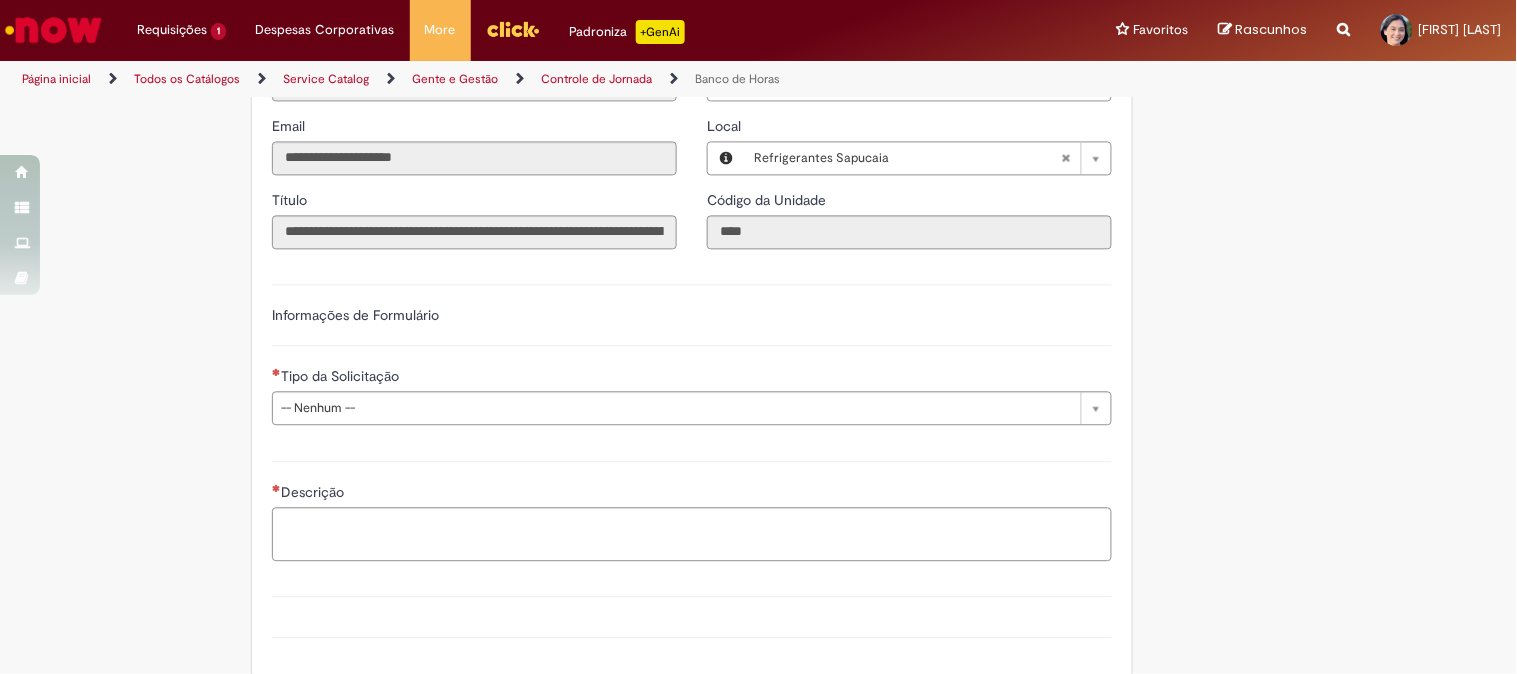 scroll, scrollTop: 1295, scrollLeft: 0, axis: vertical 